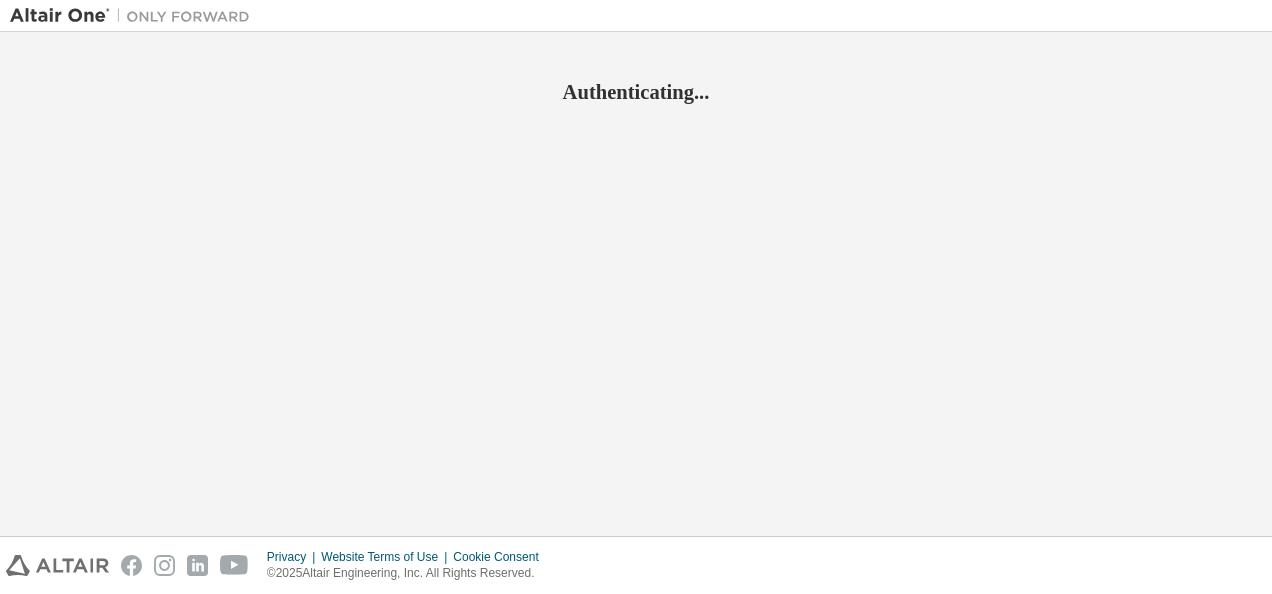 scroll, scrollTop: 0, scrollLeft: 0, axis: both 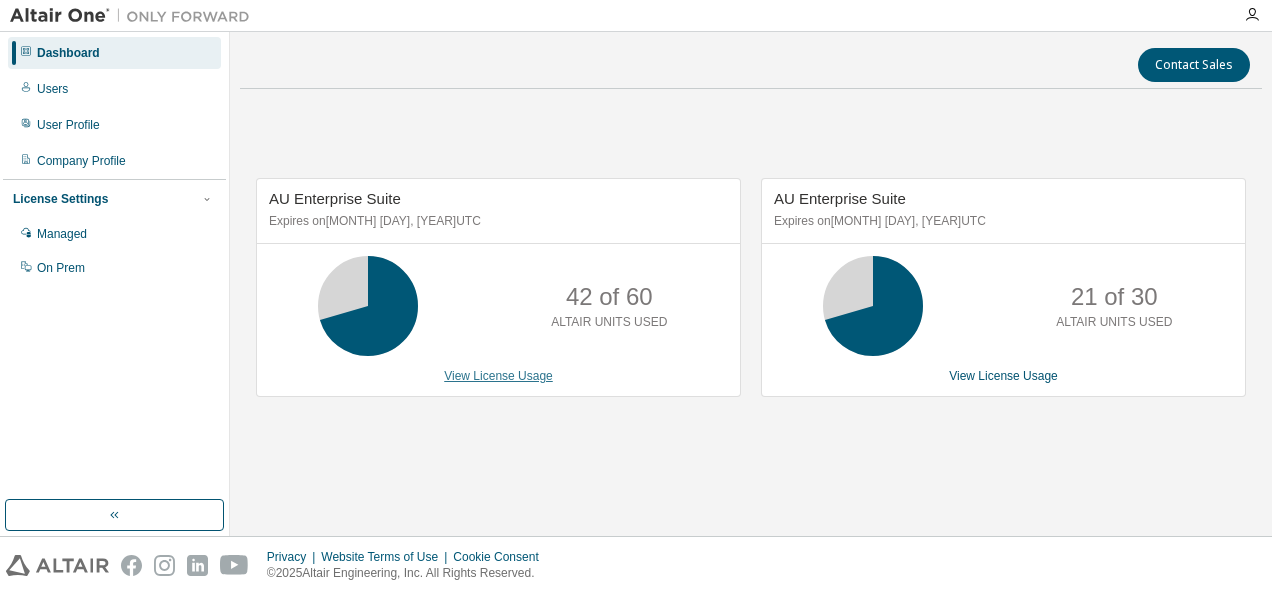 click on "View License Usage" at bounding box center [498, 376] 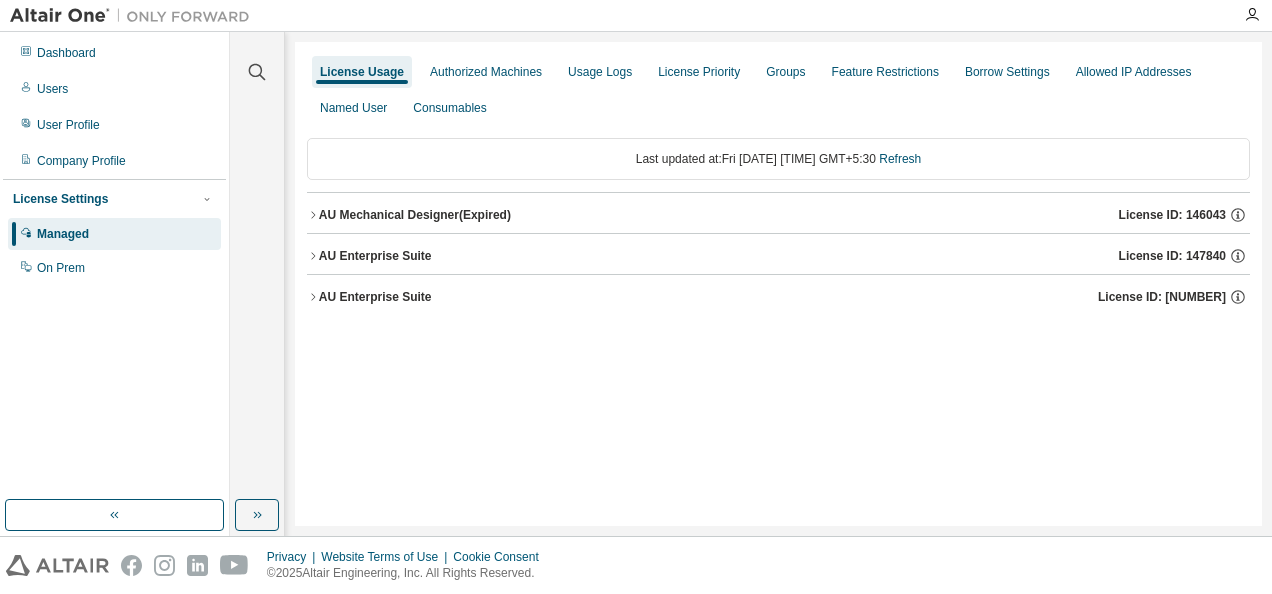 click 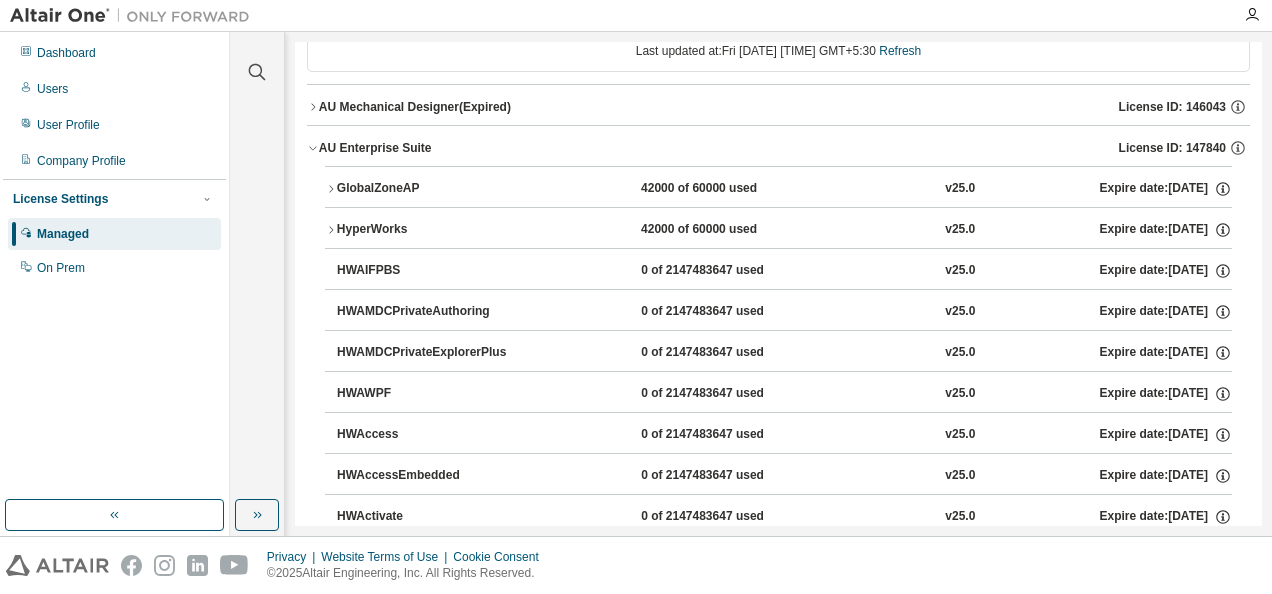 scroll, scrollTop: 109, scrollLeft: 0, axis: vertical 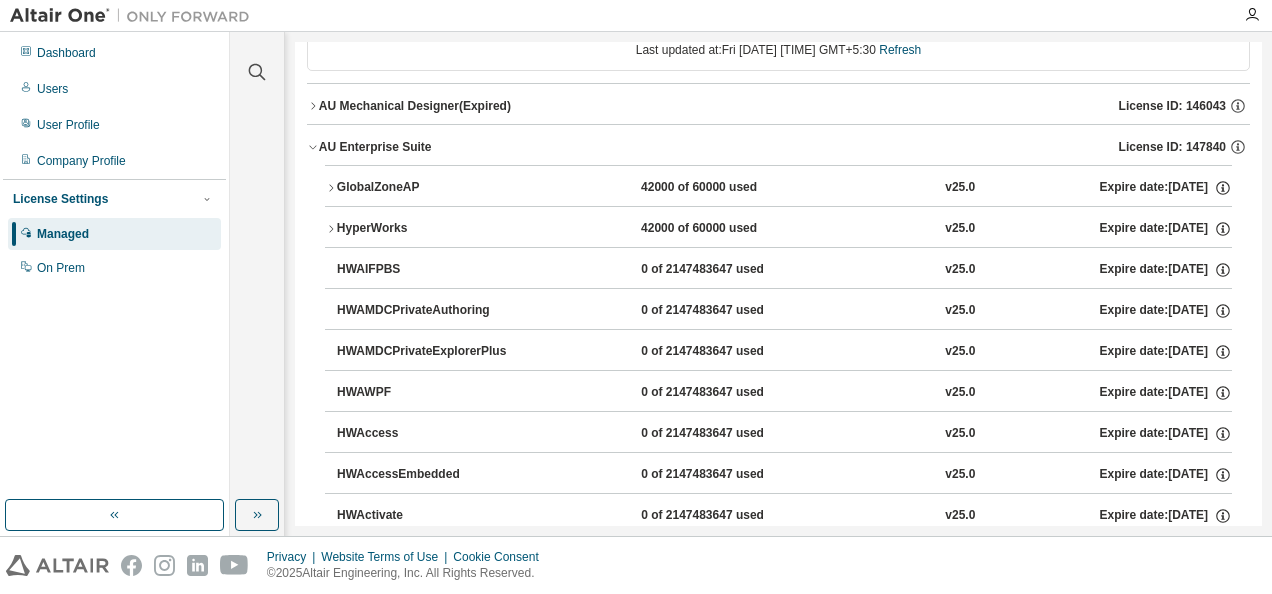 click 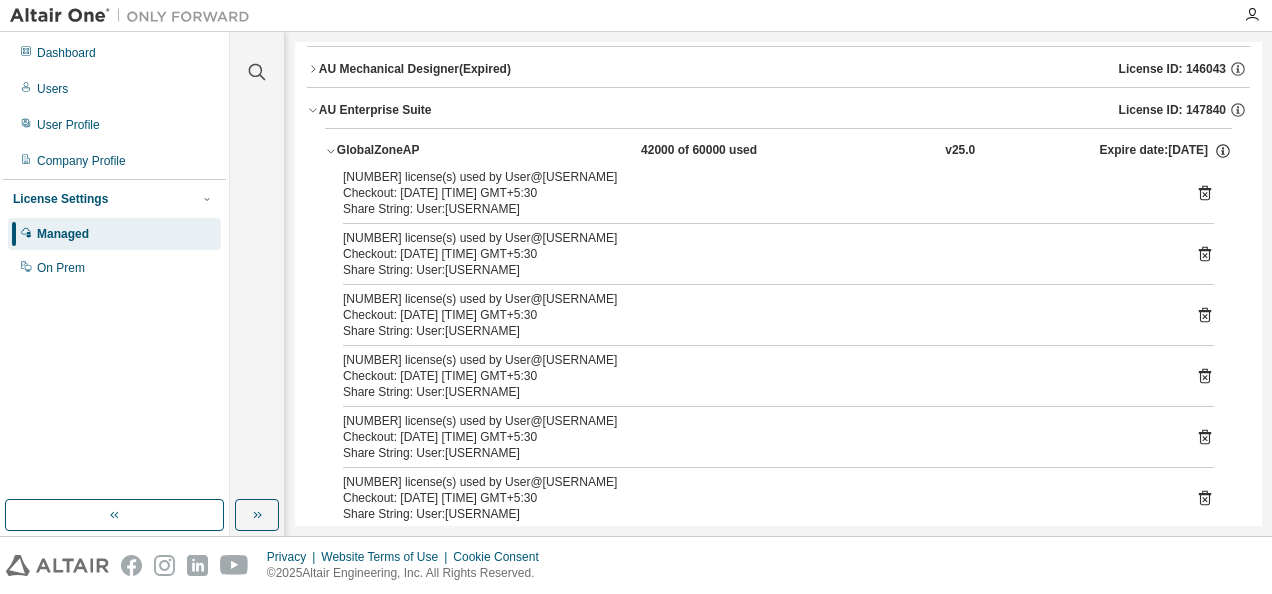 scroll, scrollTop: 147, scrollLeft: 0, axis: vertical 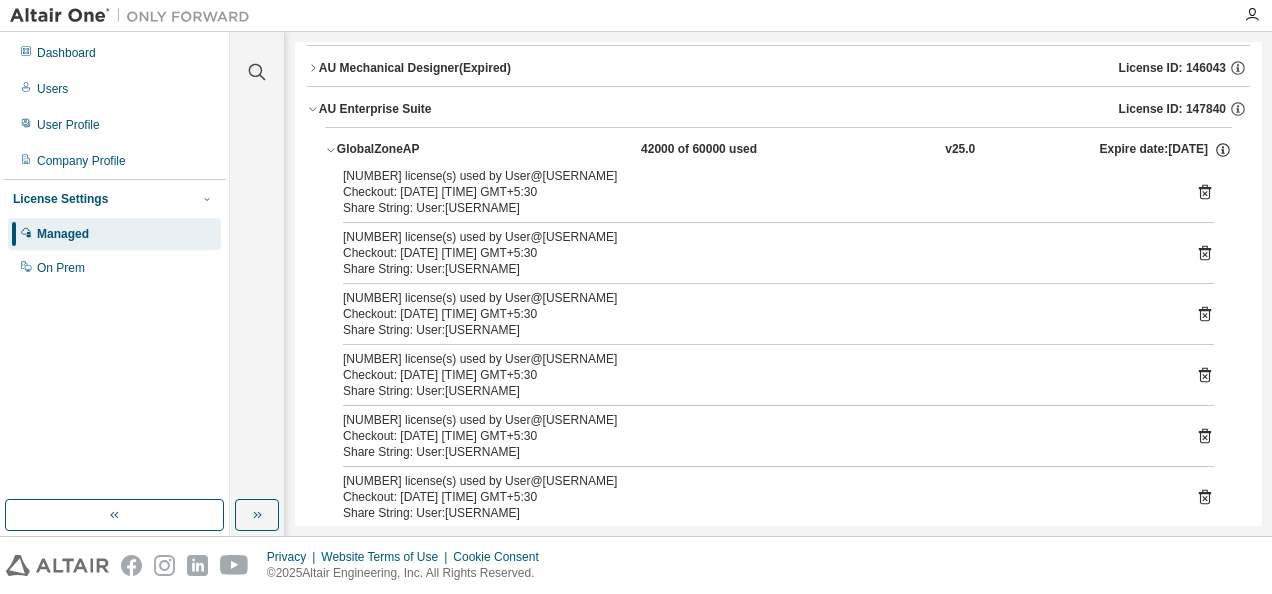 click 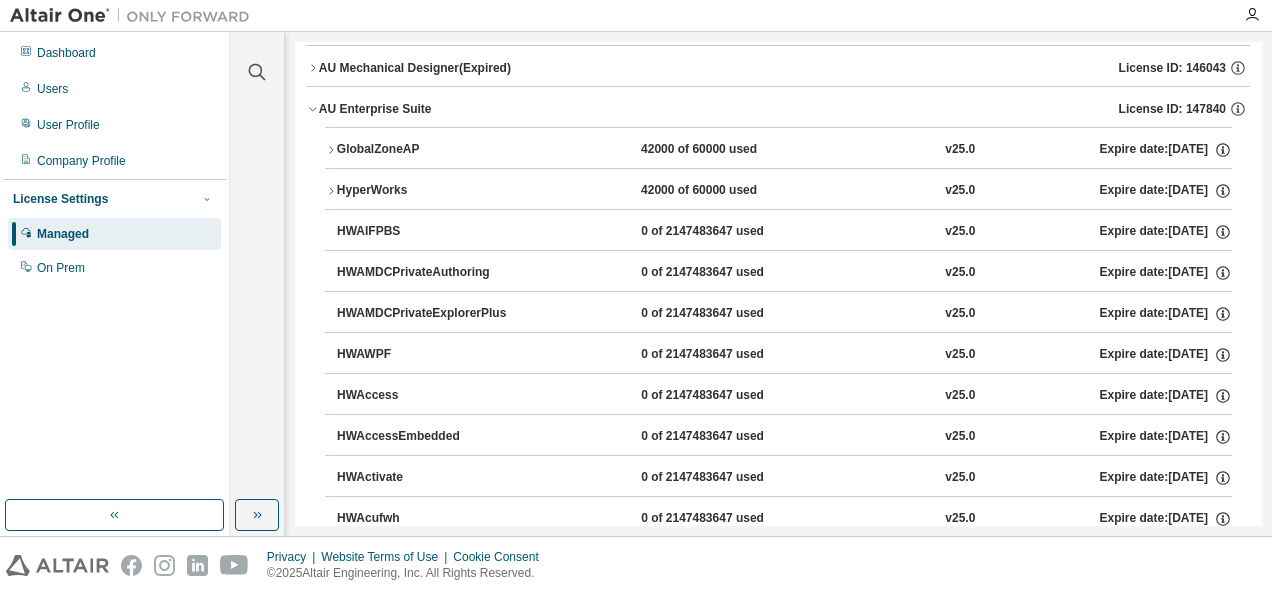 click 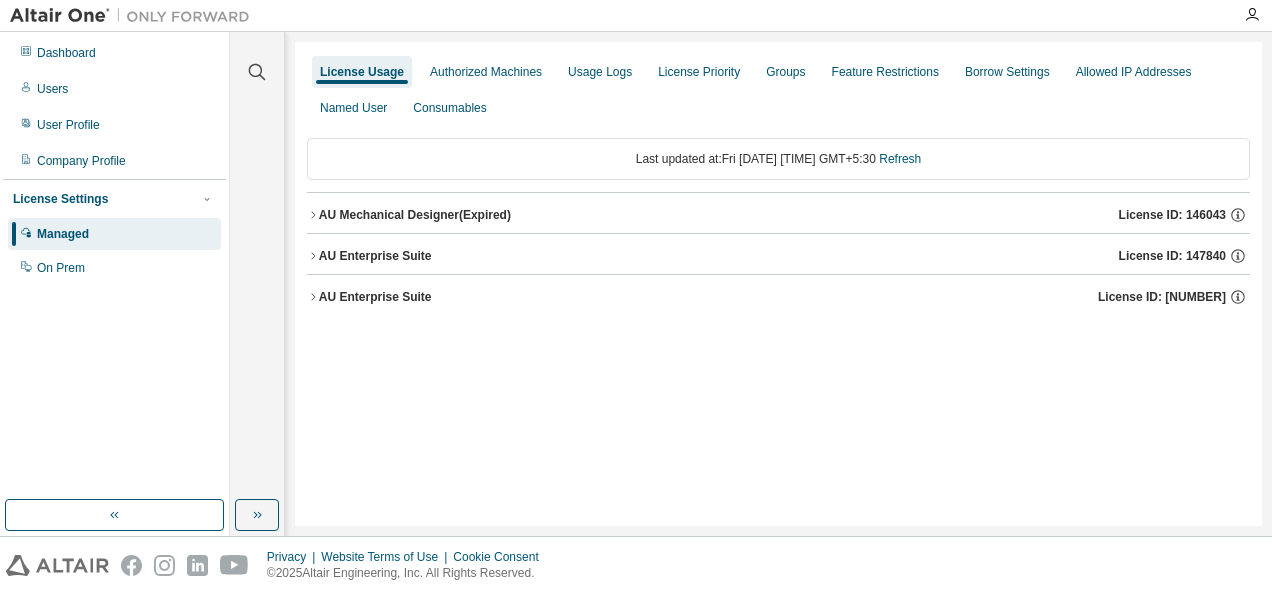 scroll, scrollTop: 0, scrollLeft: 0, axis: both 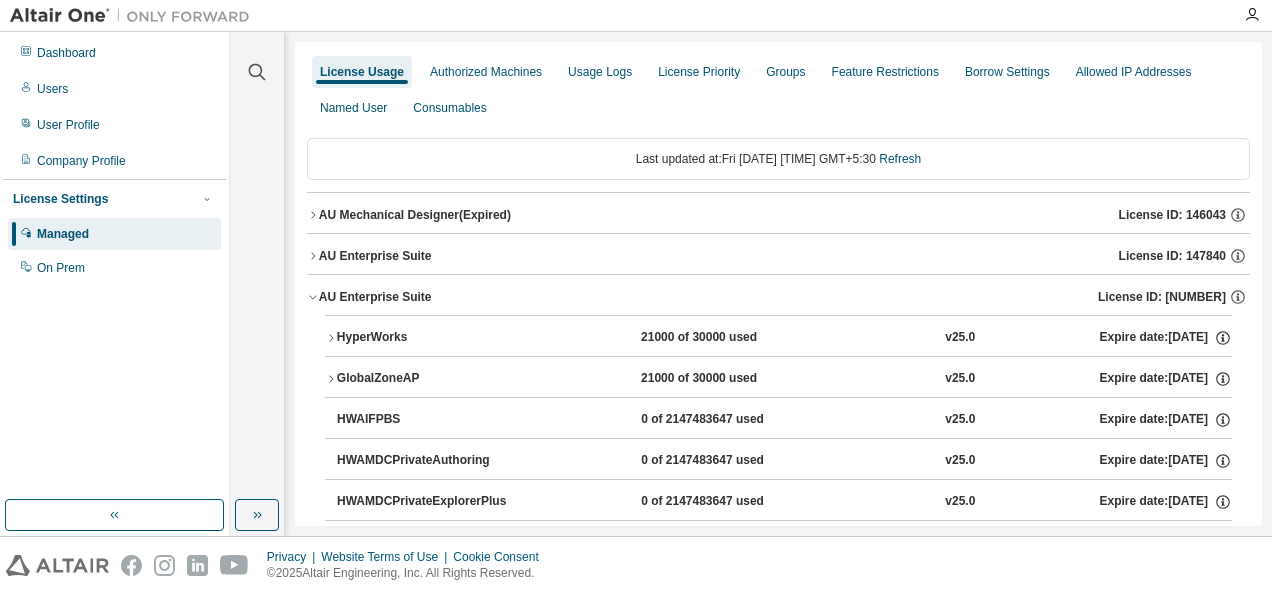 click 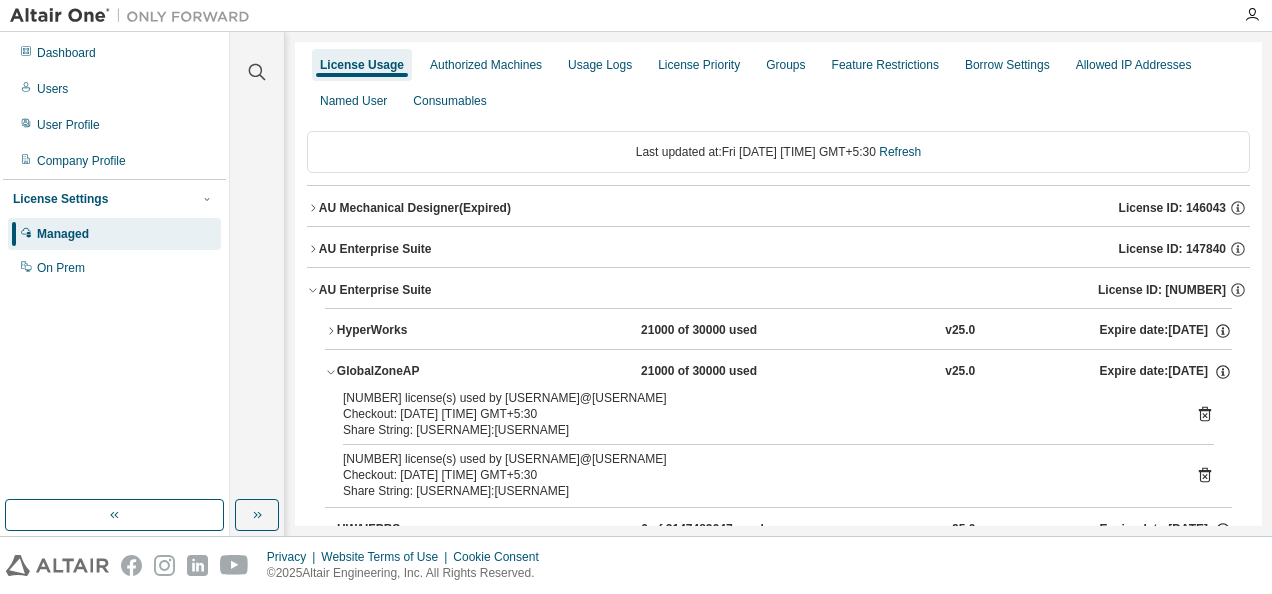 scroll, scrollTop: 0, scrollLeft: 0, axis: both 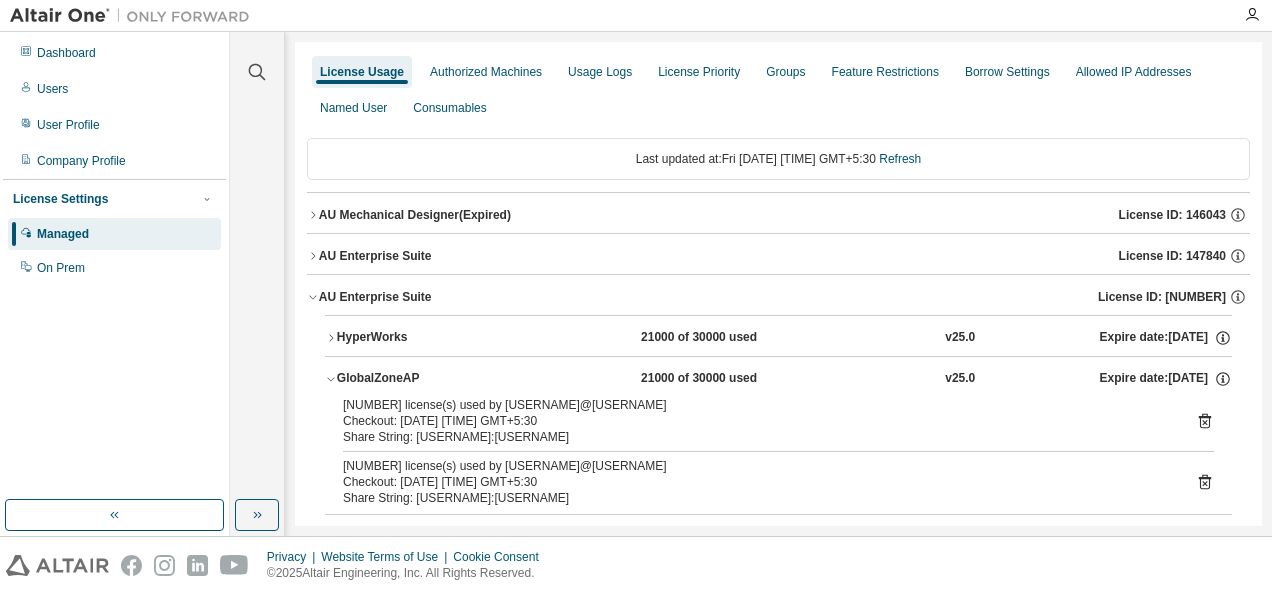 click 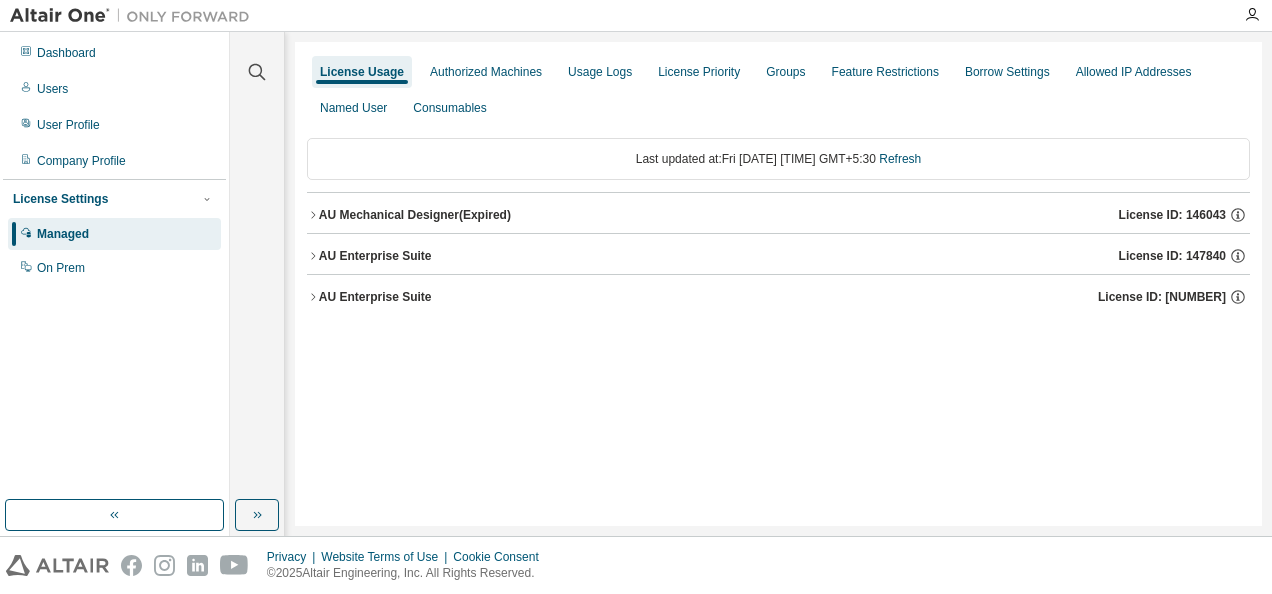 click 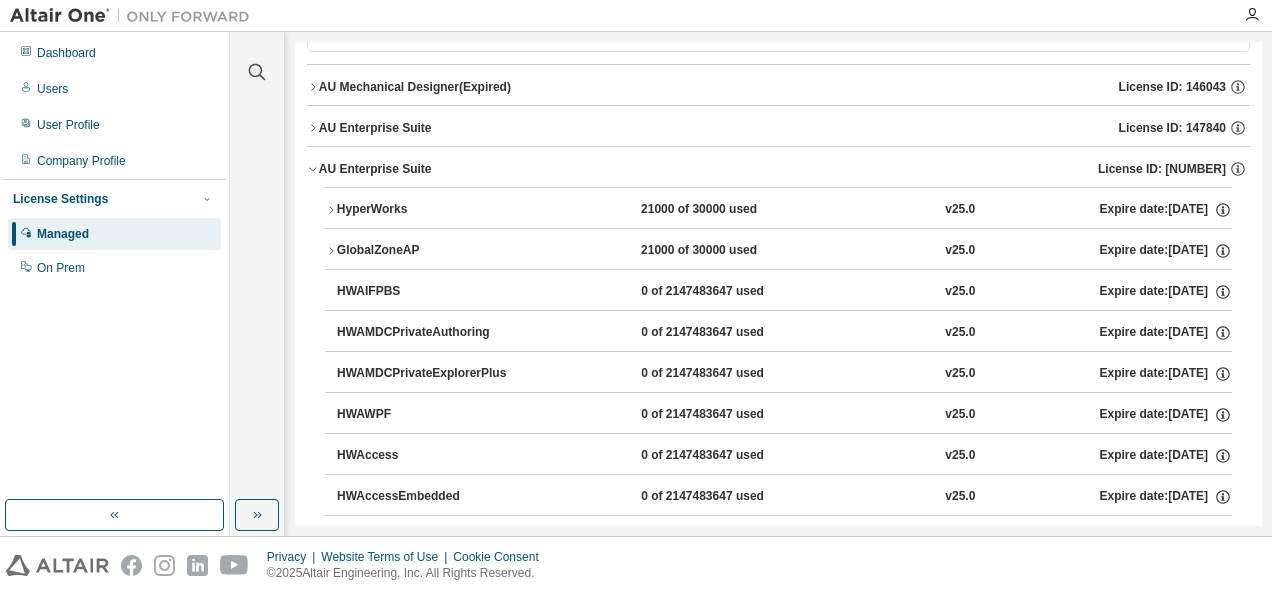 scroll, scrollTop: 120, scrollLeft: 0, axis: vertical 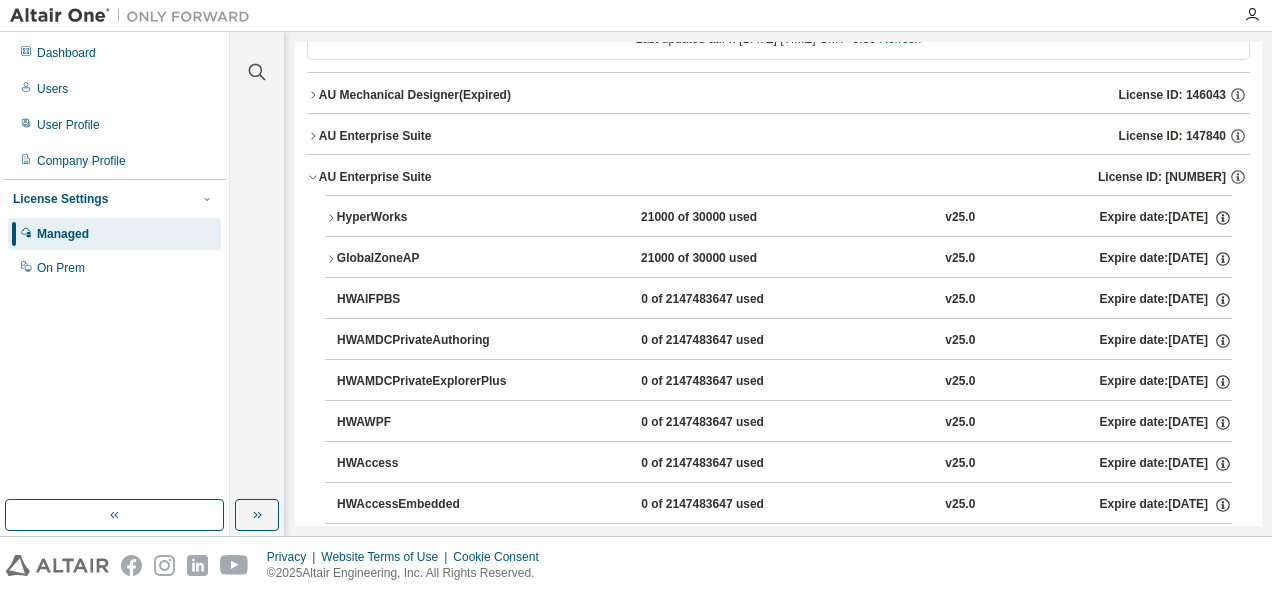 click 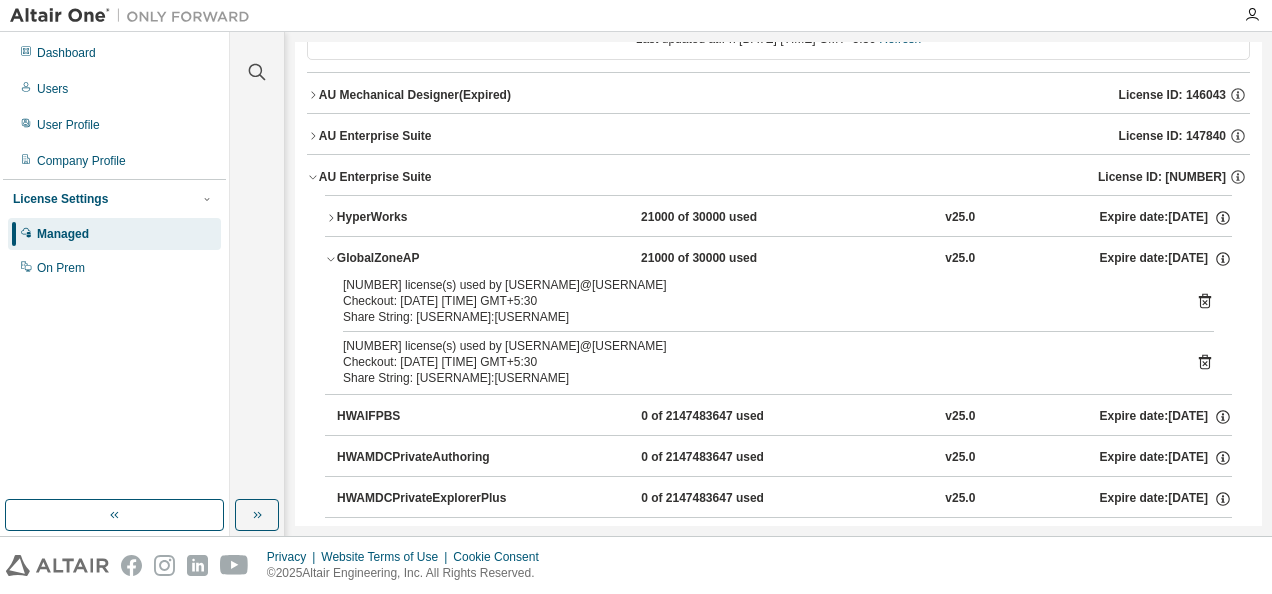 scroll, scrollTop: 0, scrollLeft: 0, axis: both 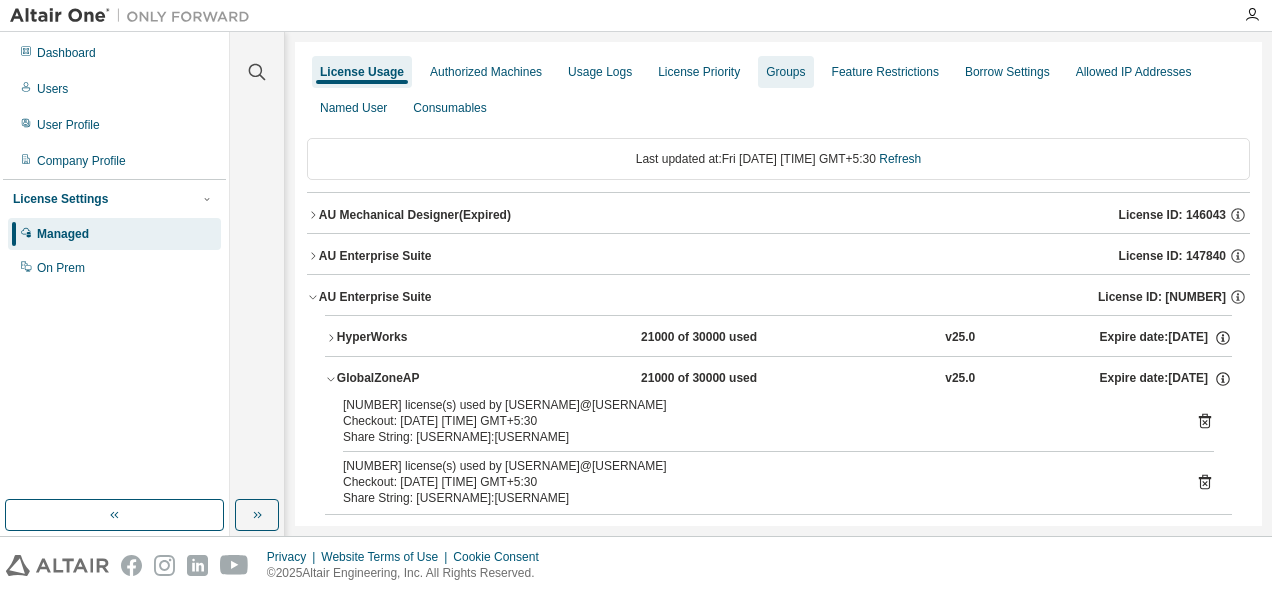 click on "Groups" at bounding box center (785, 72) 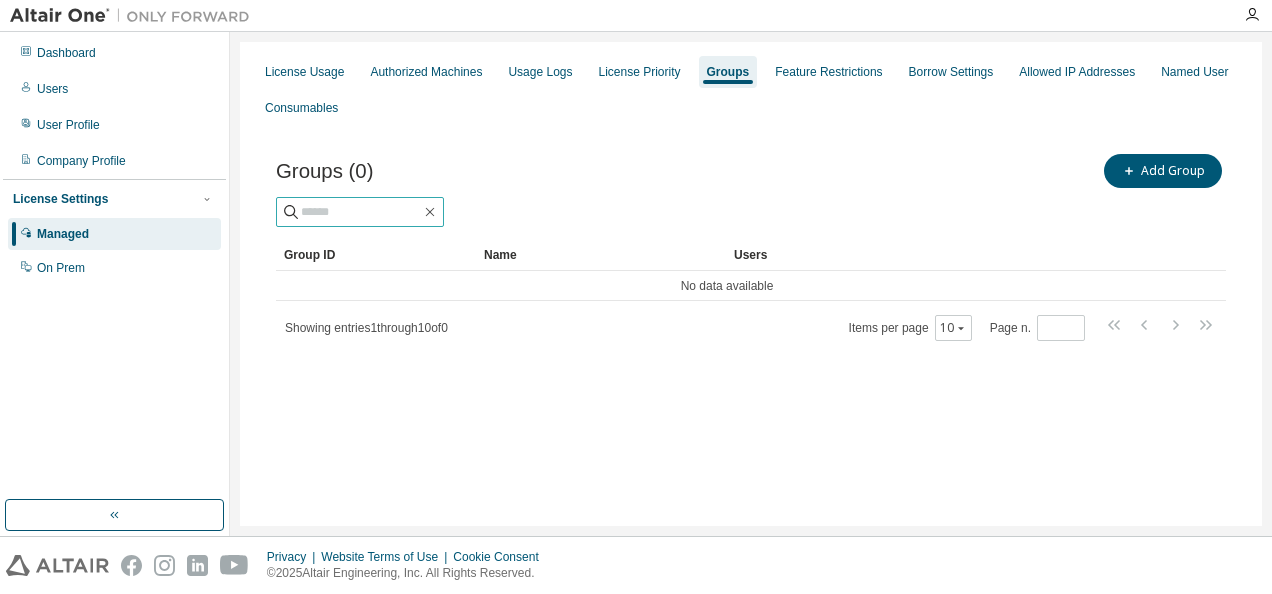 click at bounding box center (361, 212) 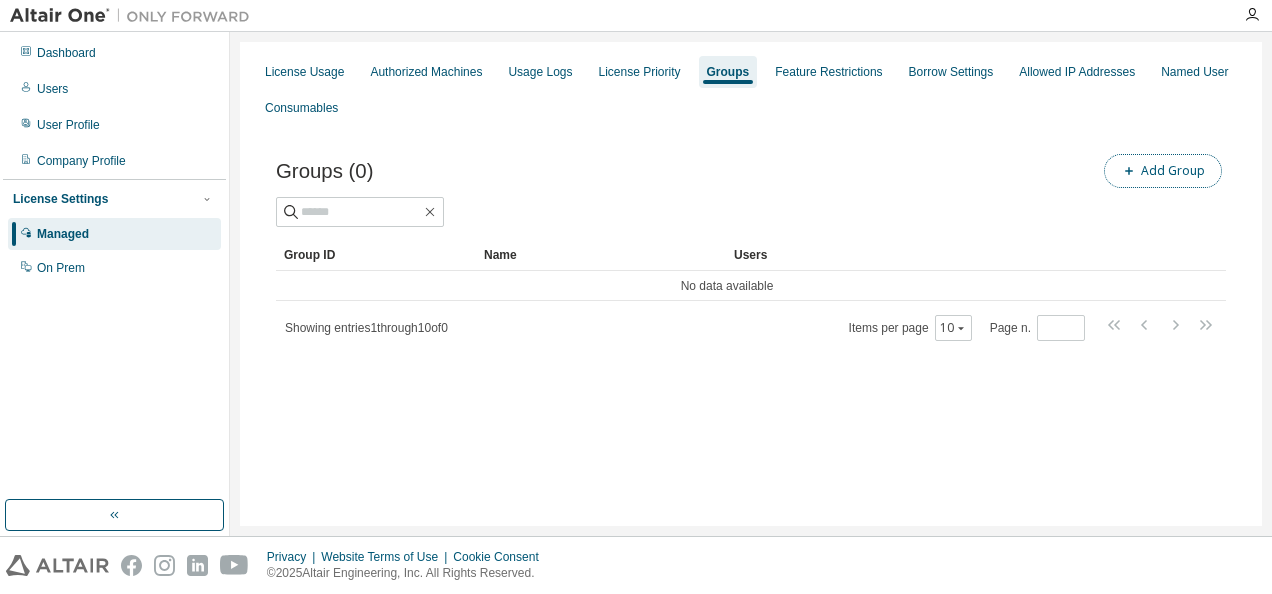click on "Add Group" at bounding box center [1163, 171] 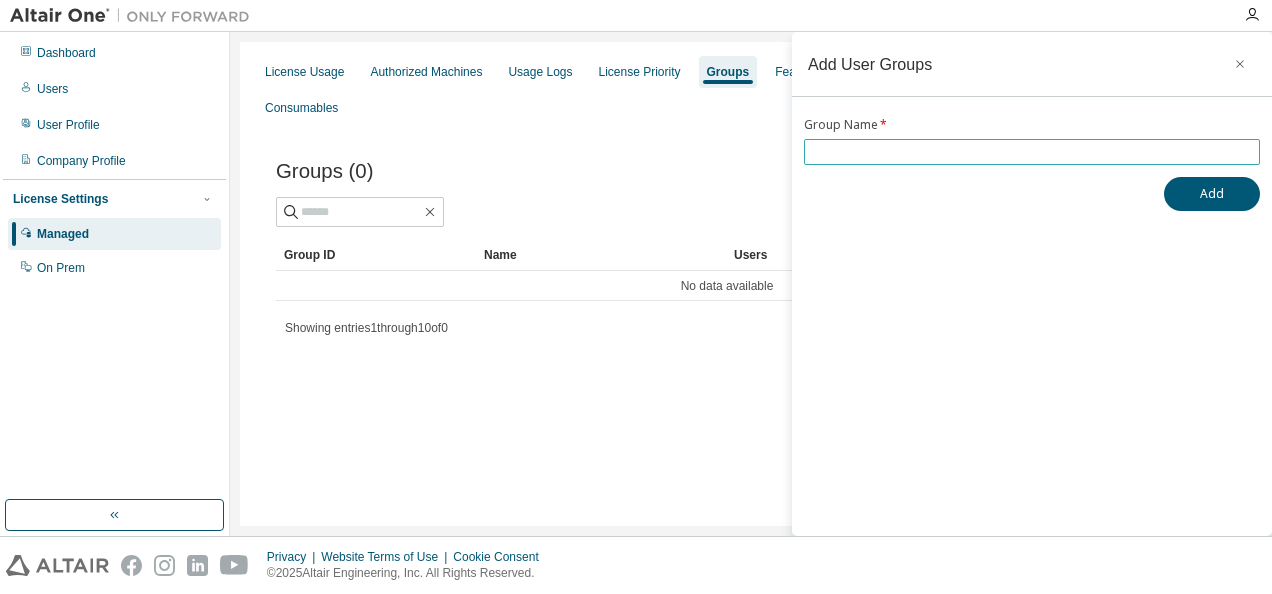 click at bounding box center [1032, 152] 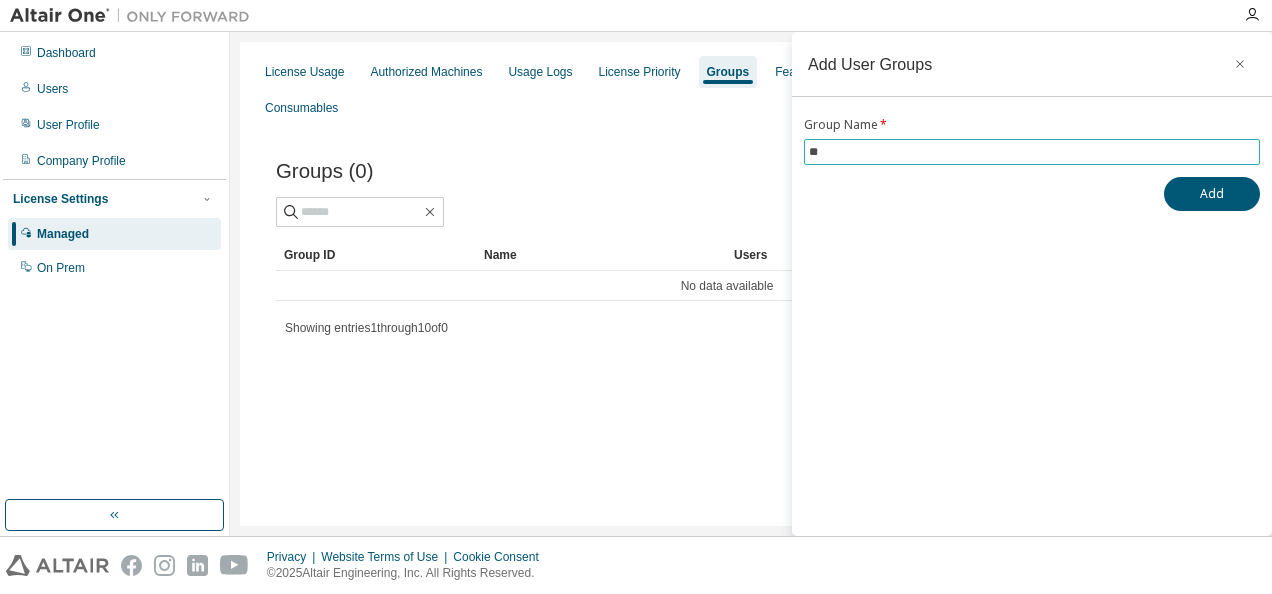 type on "*" 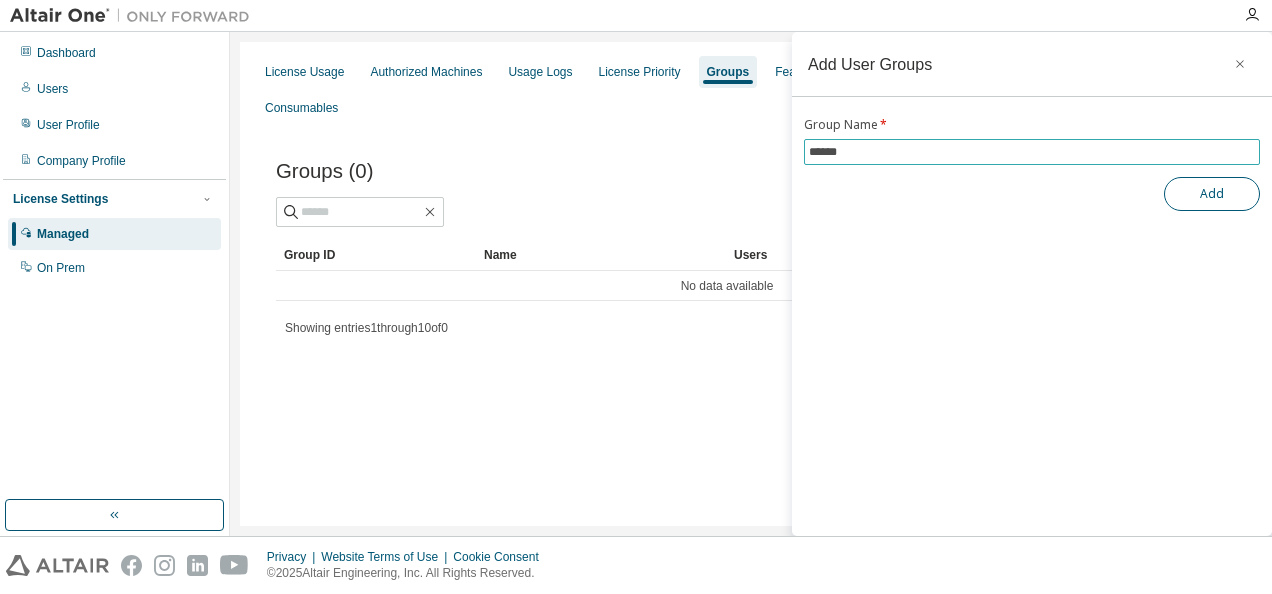 type on "******" 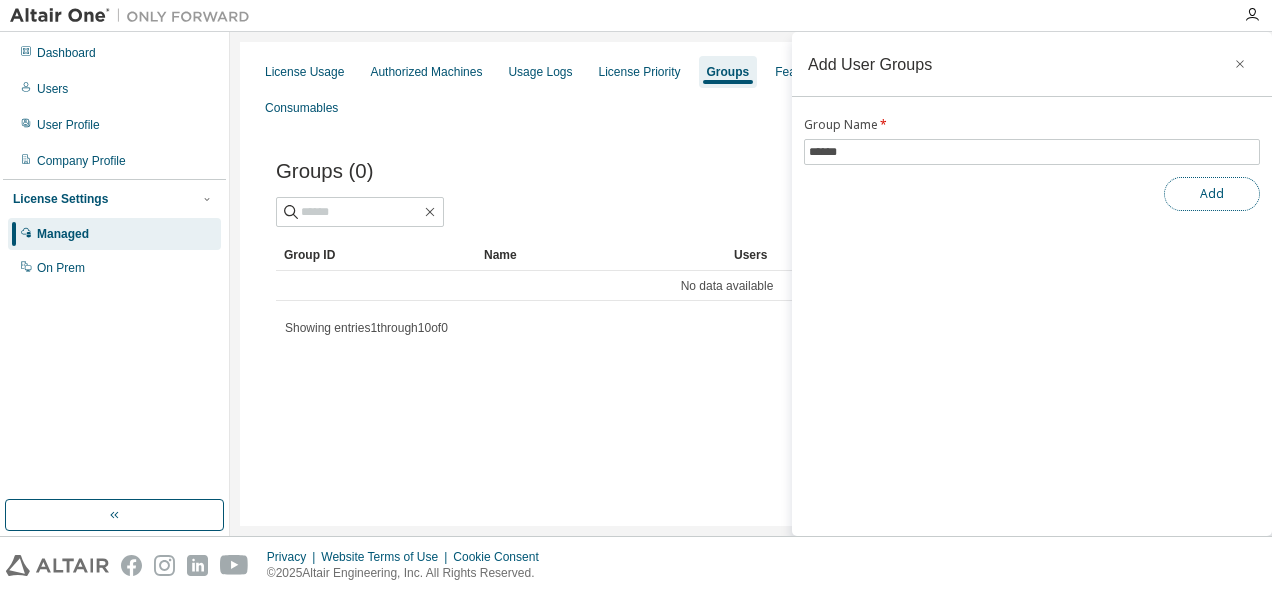 click on "Add" at bounding box center [1212, 194] 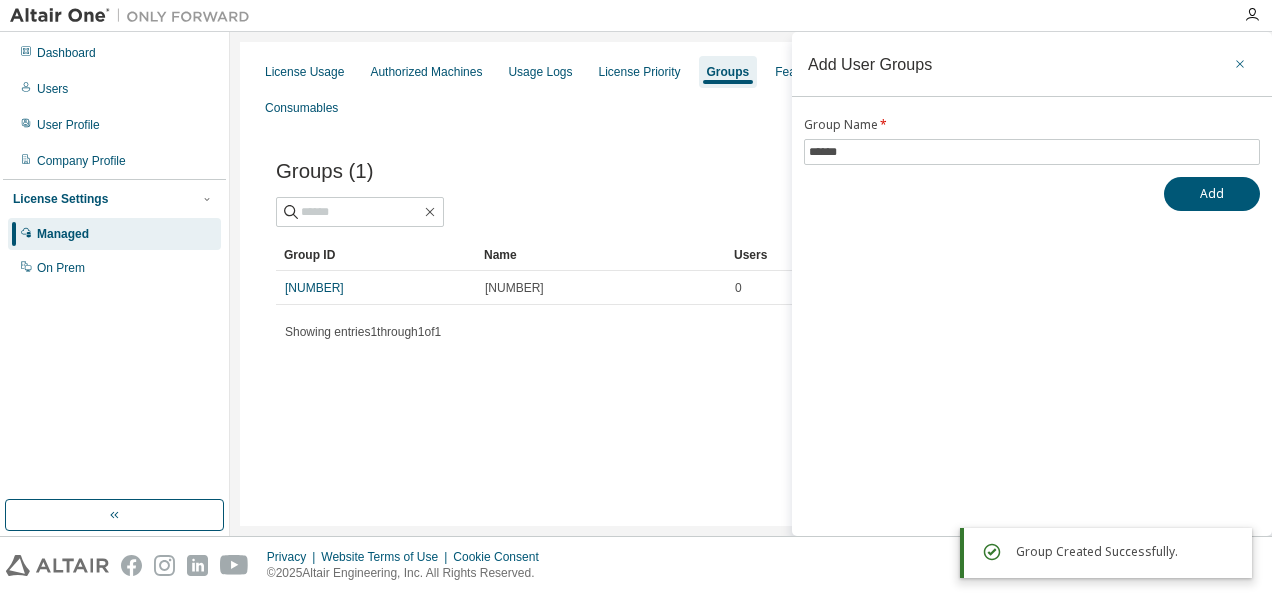 click 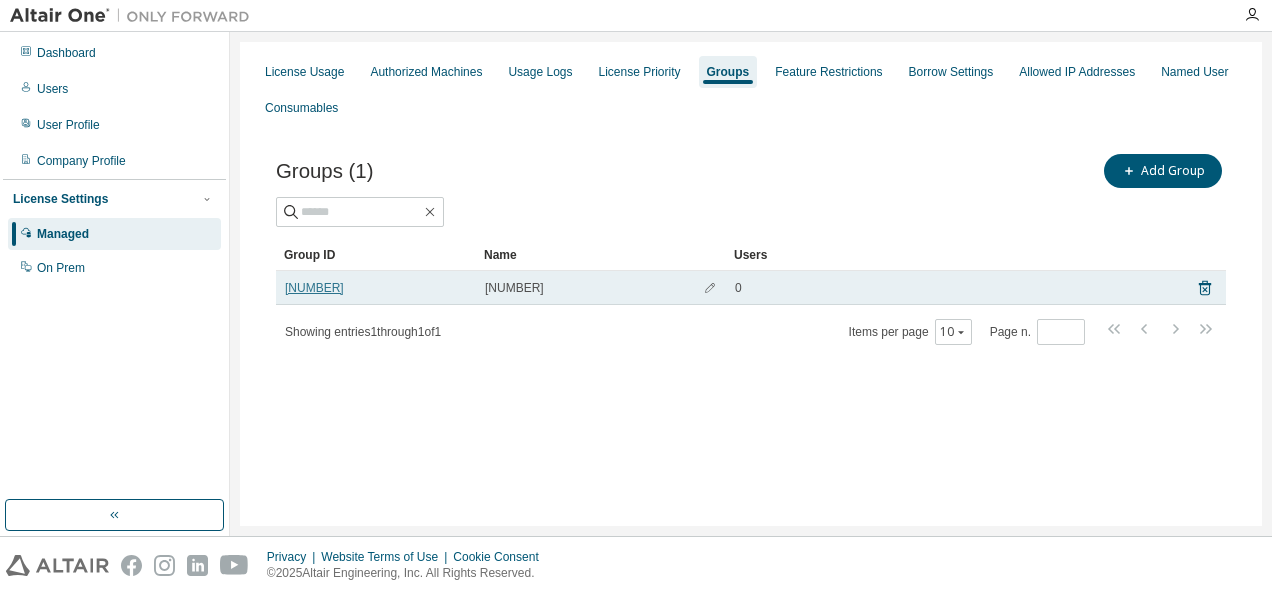 click on "[NUMBER]" at bounding box center [314, 288] 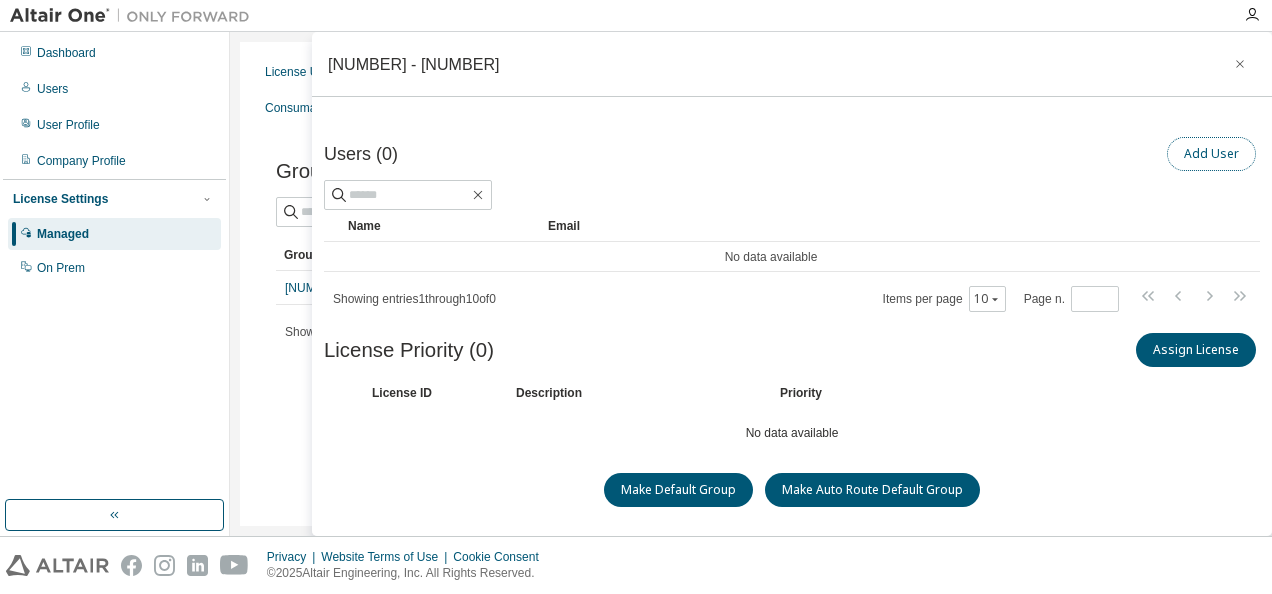 click on "Add User" at bounding box center (1211, 154) 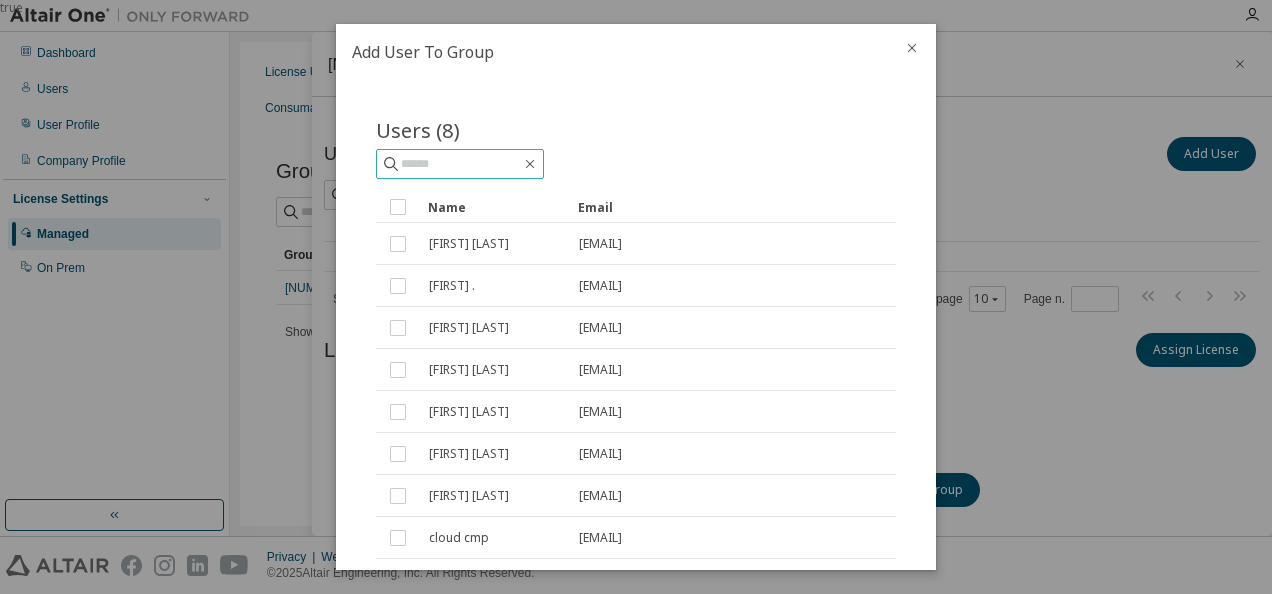 click at bounding box center [461, 164] 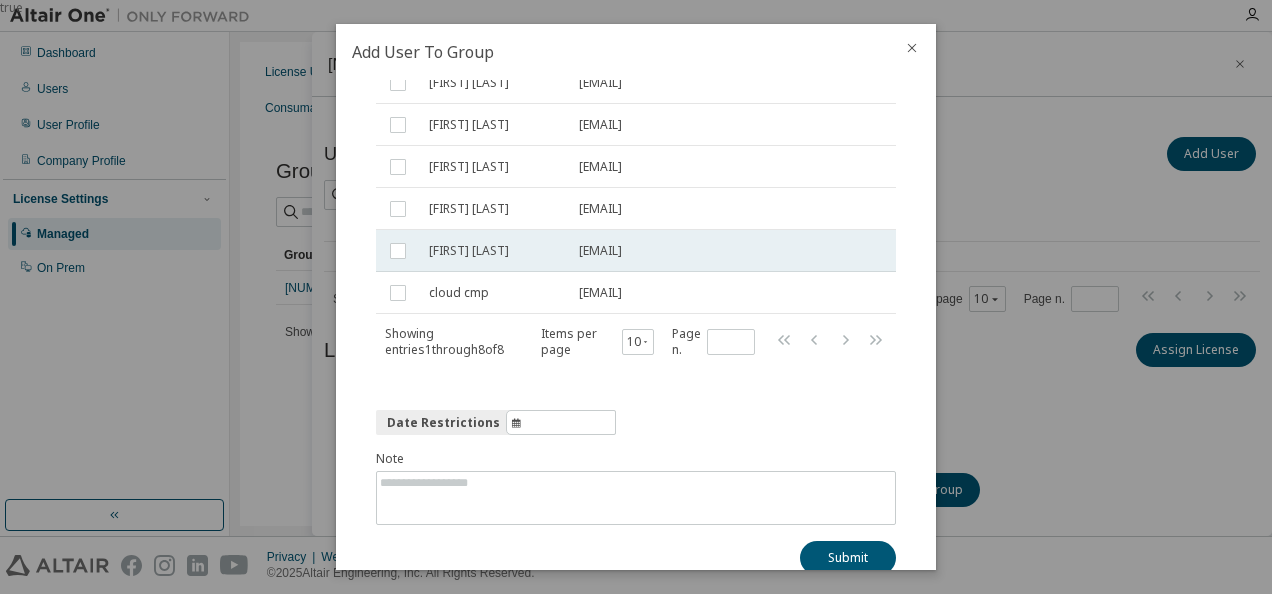scroll, scrollTop: 241, scrollLeft: 0, axis: vertical 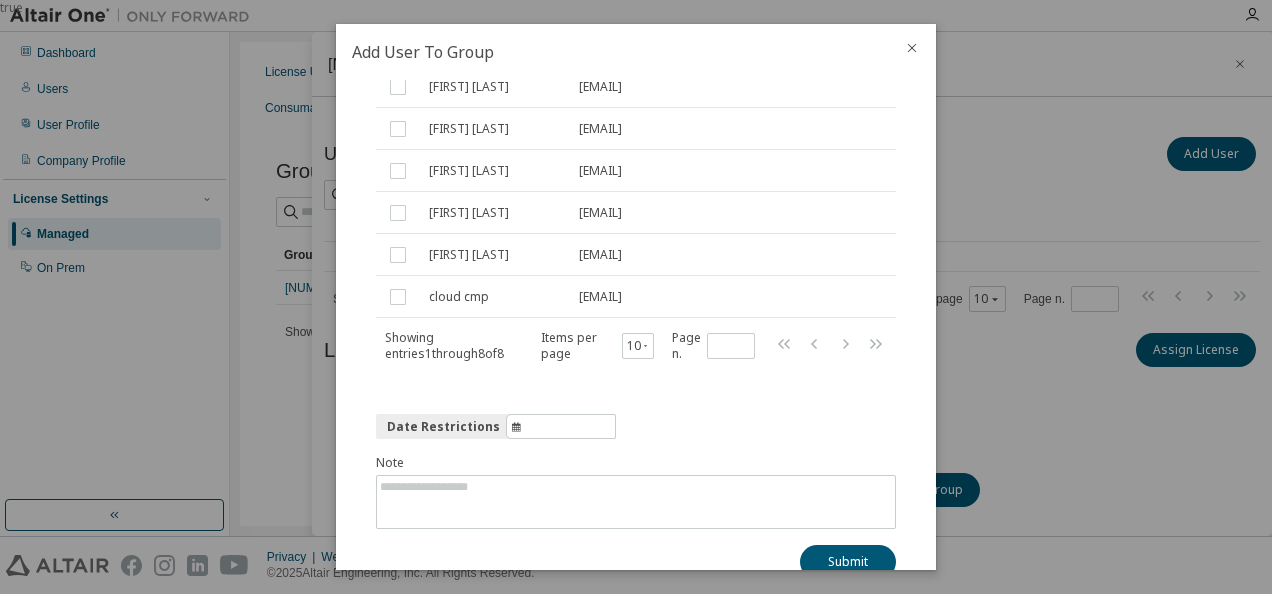 type on "*****" 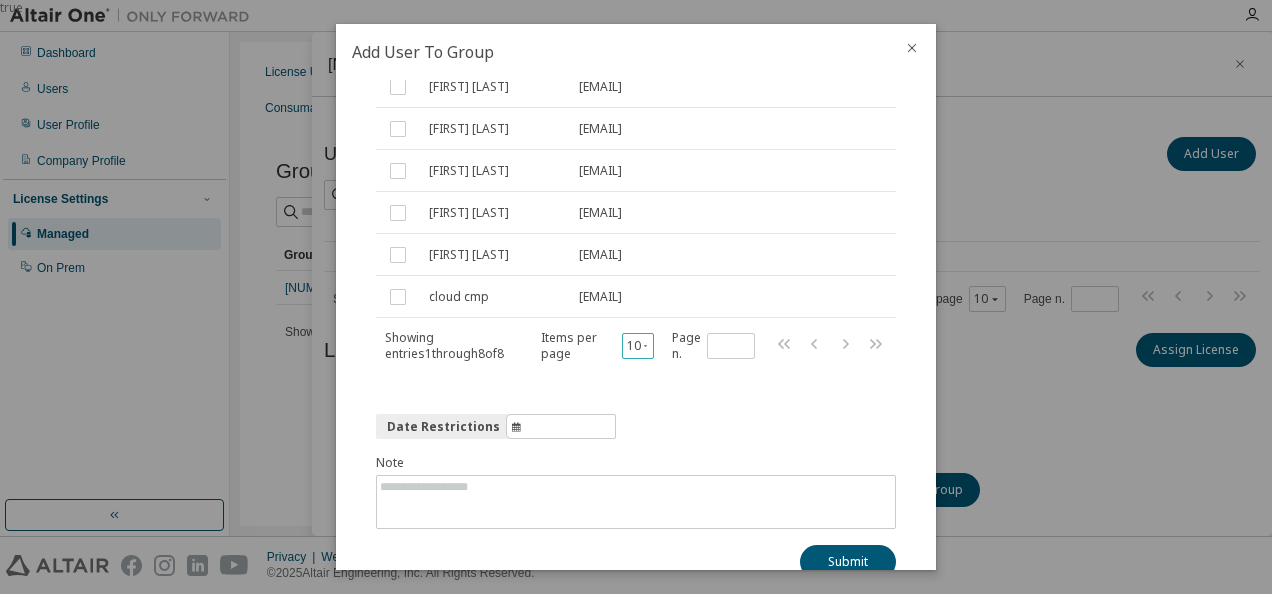 click on "10" at bounding box center [638, 346] 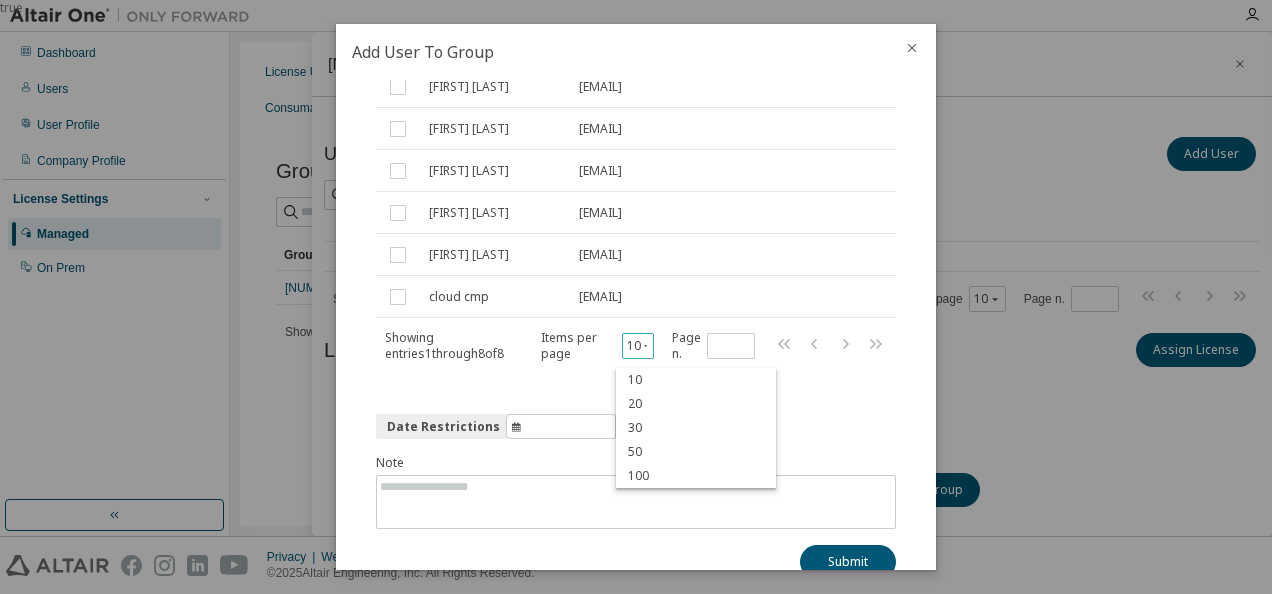 click on "Users (8) ***** Clear Load Save Save As Field Operator Value Select filter Select operand Add criteria Search Name Email [FIRST] [LAST] [EMAIL] [FIRST] . [EMAIL] [FIRST] [LAST] [EMAIL] [FIRST] [LAST] [EMAIL] [FIRST] [LAST] [EMAIL] [FIRST] [LAST] [EMAIL] [FIRST] [LAST] [EMAIL] [FIRST] [LAST] [EMAIL] [FIRST] [LAST] [EMAIL] Showing entries  1  through  8  of  8 Items per page 10 Page n. *" at bounding box center (636, 132) 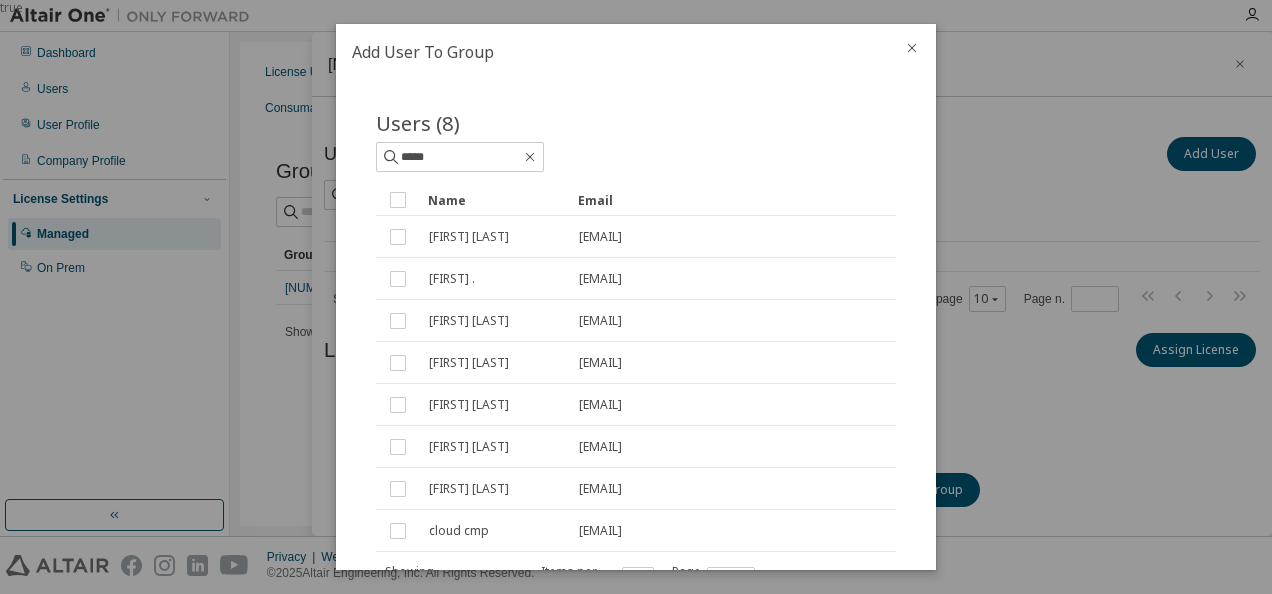 scroll, scrollTop: 0, scrollLeft: 0, axis: both 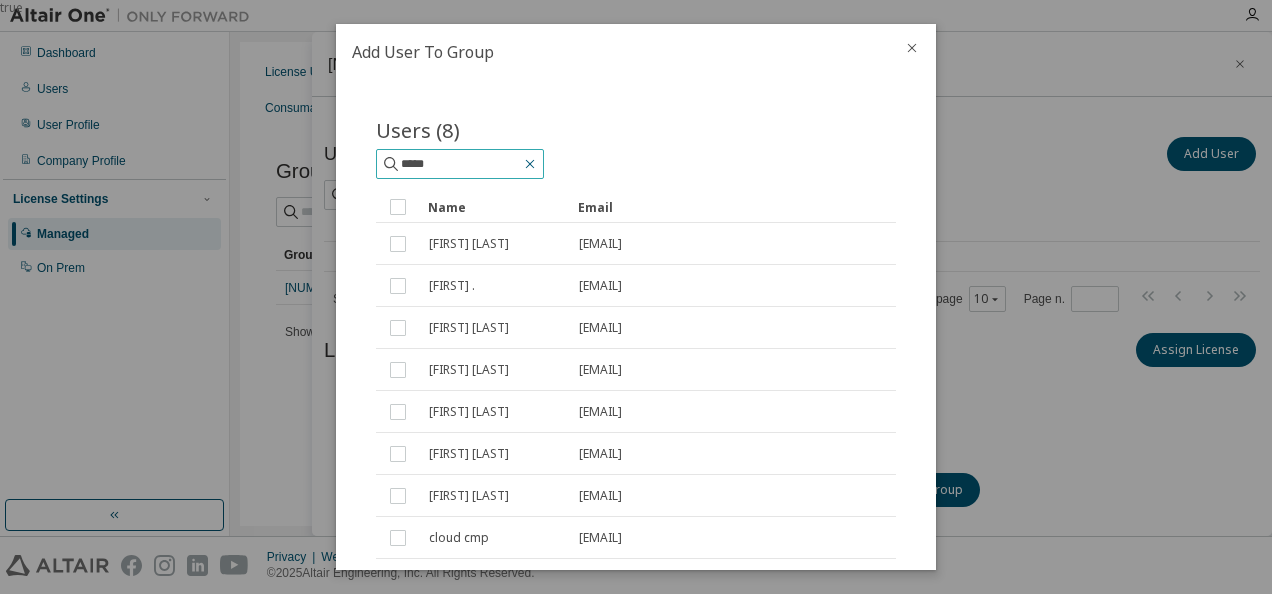 click 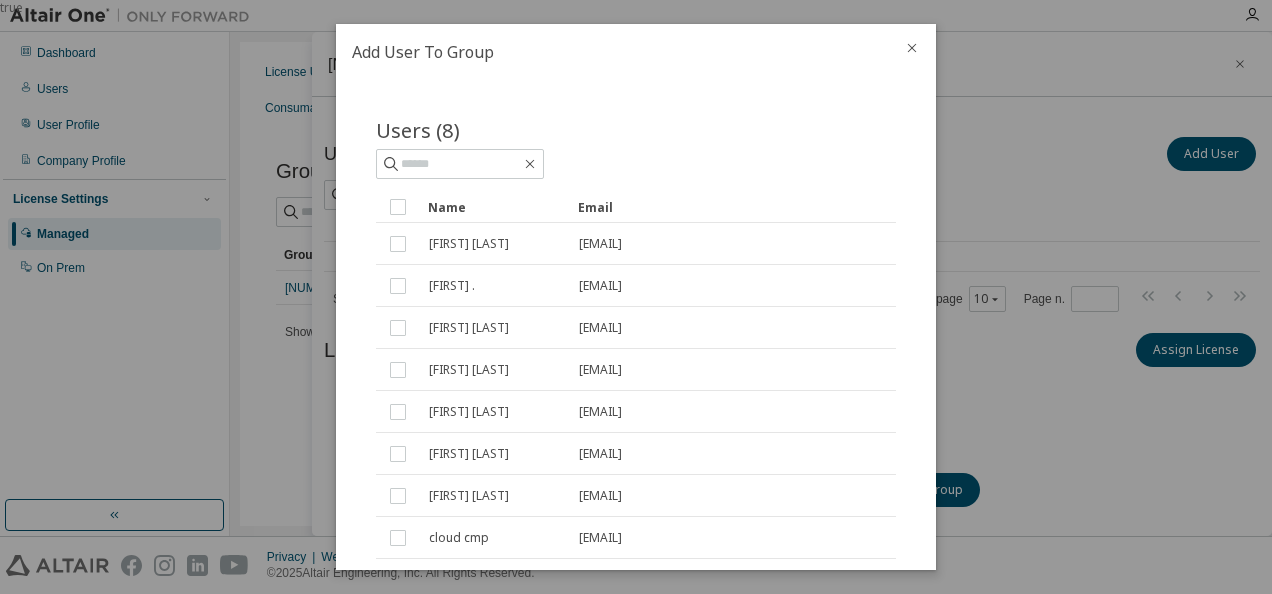 click 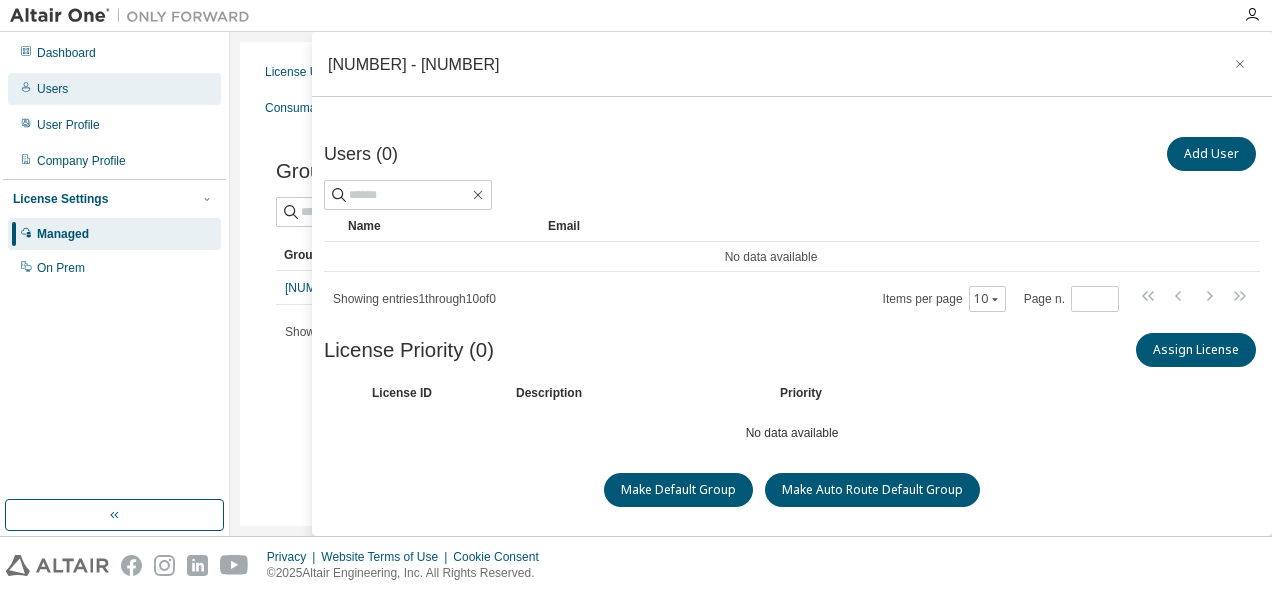 click on "Users" at bounding box center (114, 89) 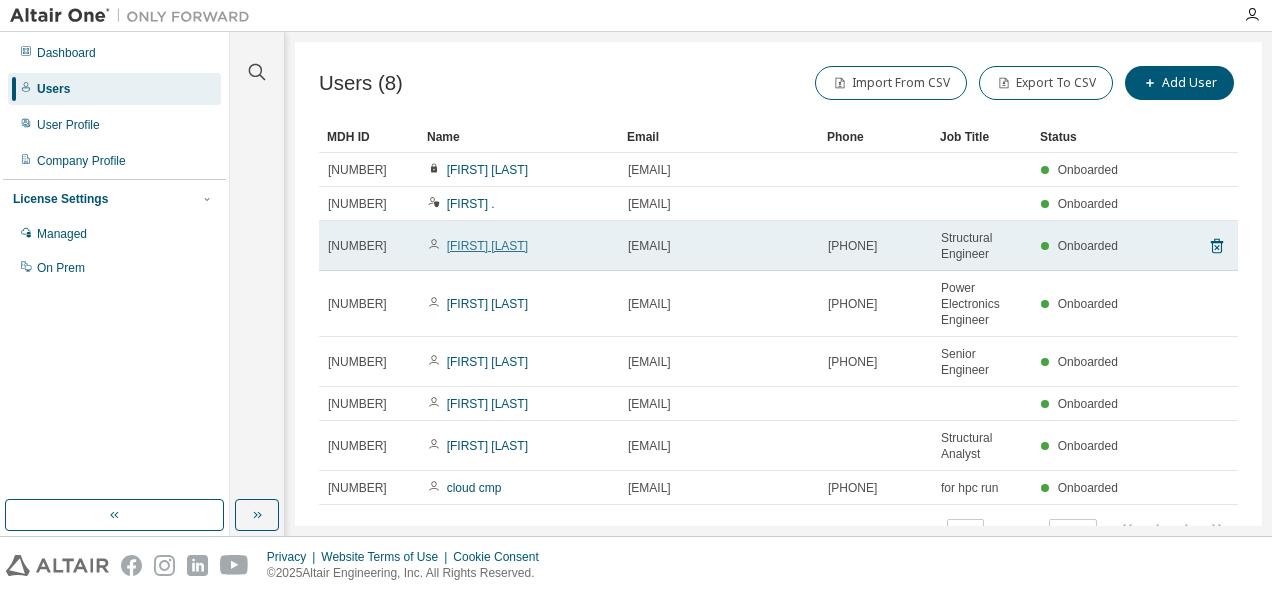 scroll, scrollTop: 0, scrollLeft: 0, axis: both 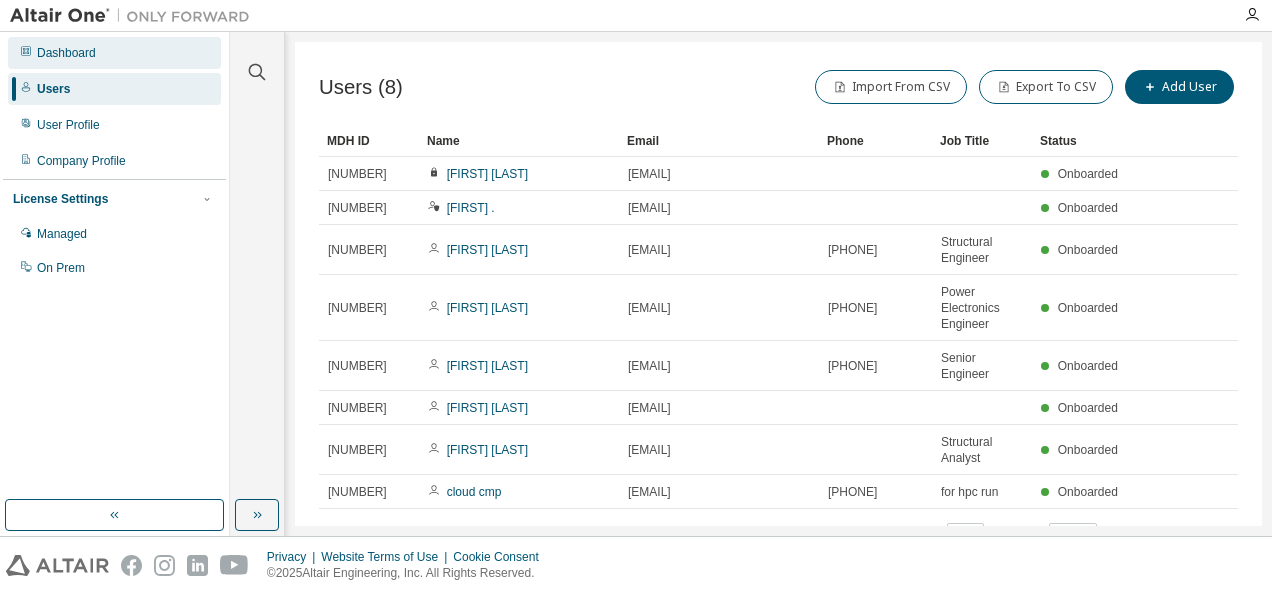 click on "Dashboard" at bounding box center (66, 53) 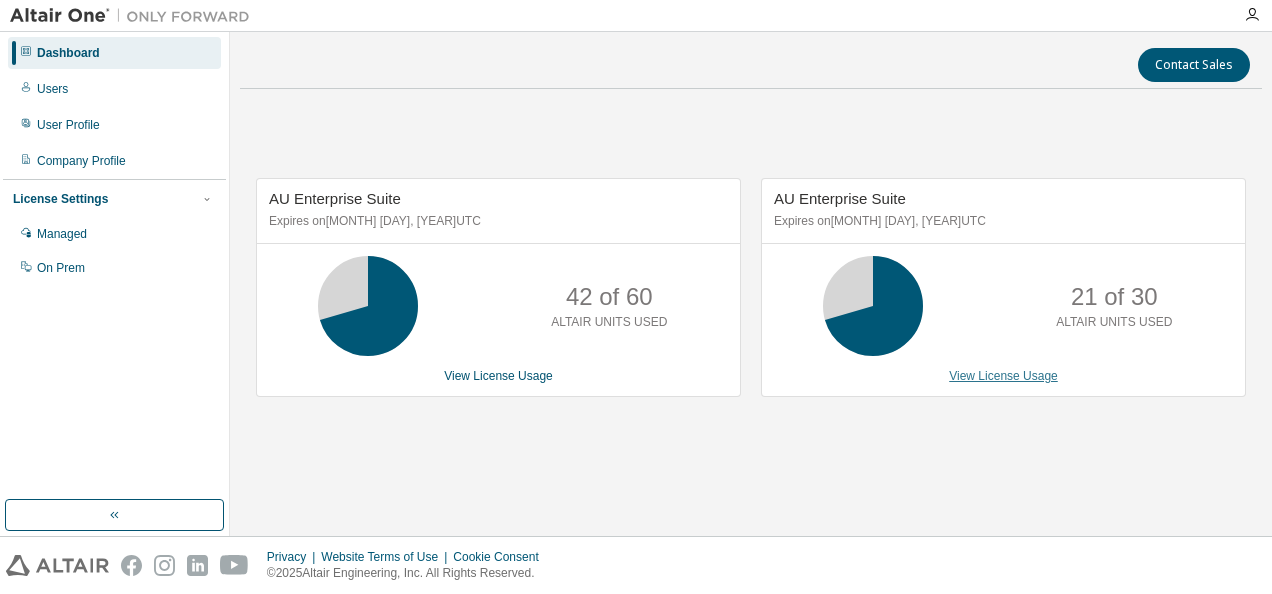 click on "View License Usage" at bounding box center (1003, 376) 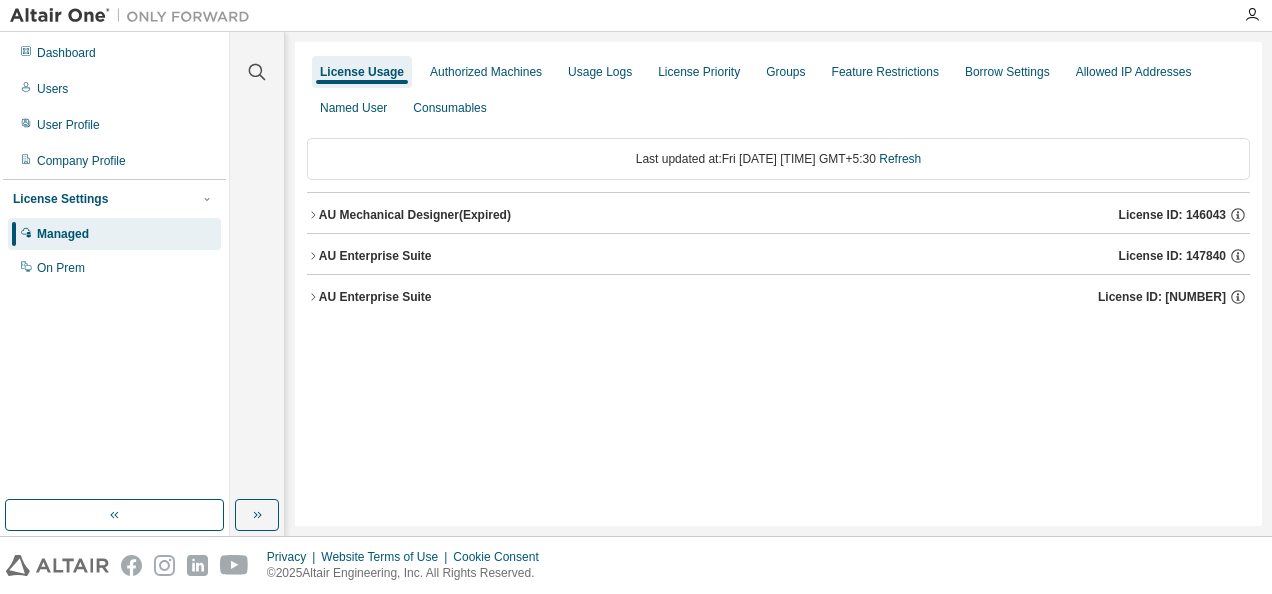 click 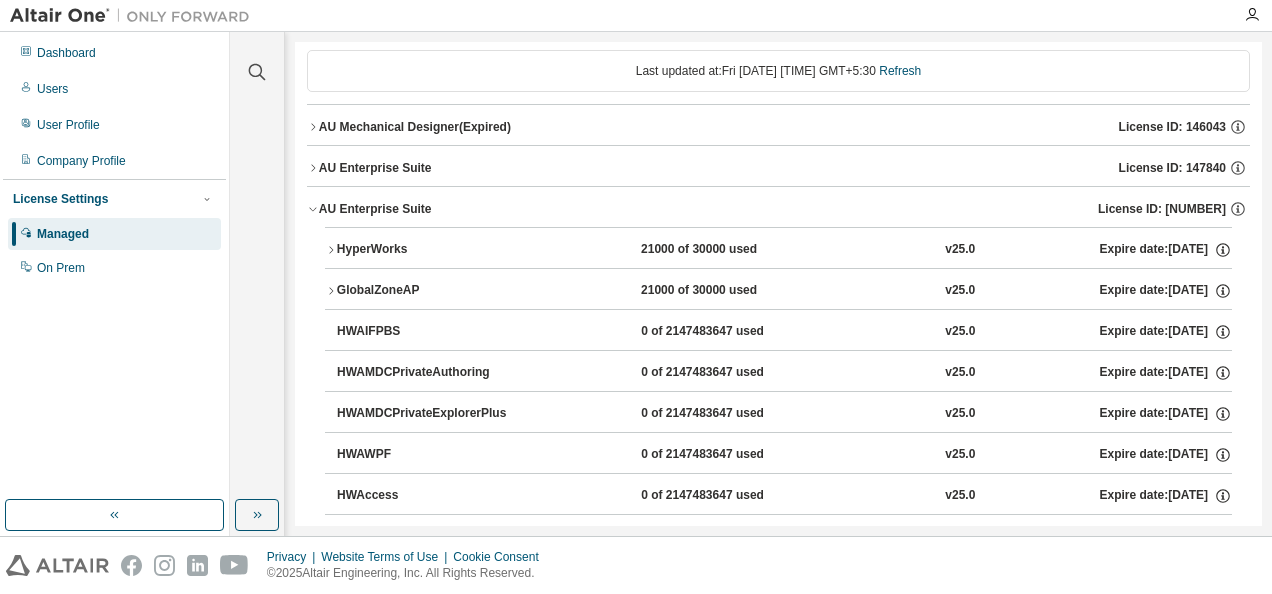 scroll, scrollTop: 89, scrollLeft: 0, axis: vertical 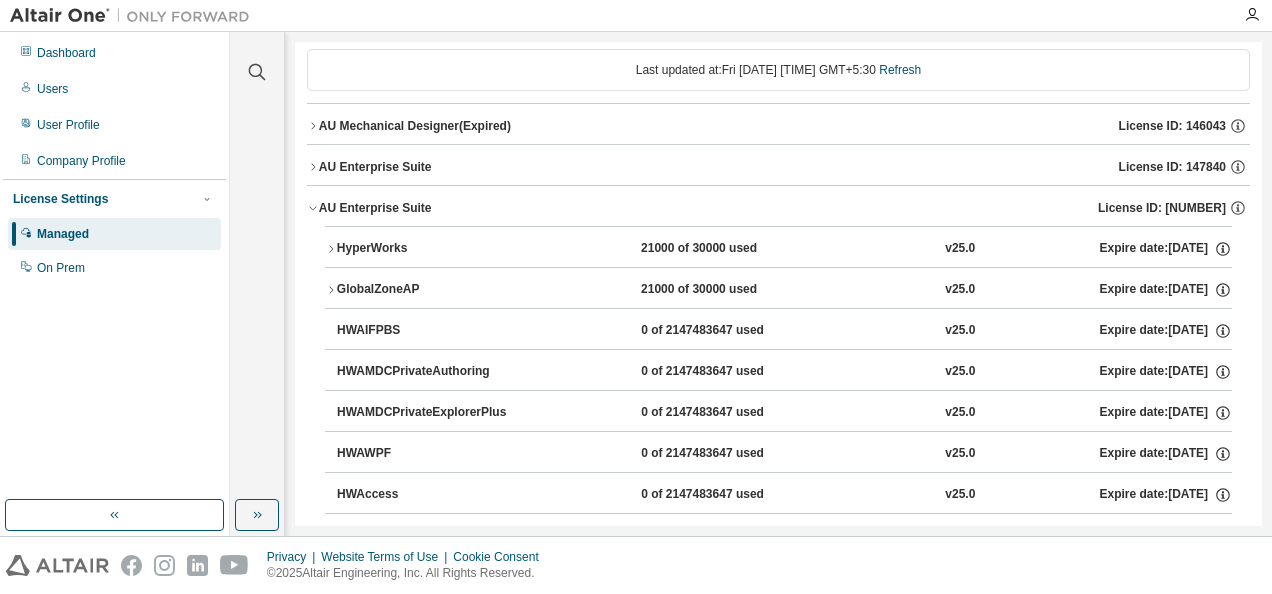 click 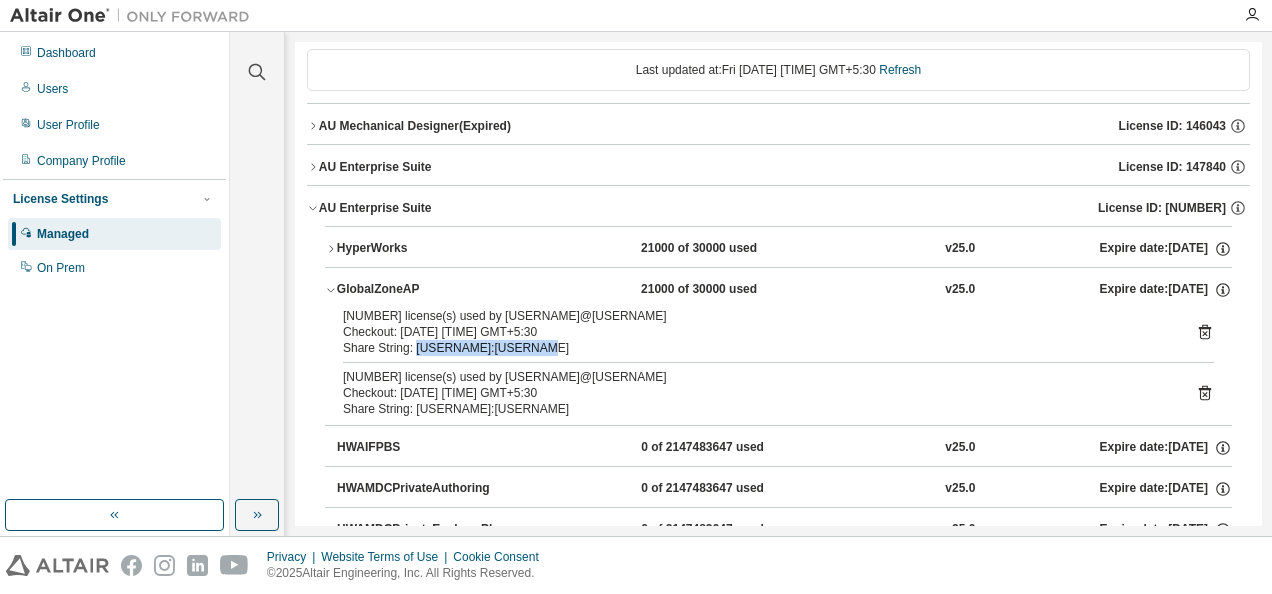 drag, startPoint x: 412, startPoint y: 343, endPoint x: 534, endPoint y: 339, distance: 122.06556 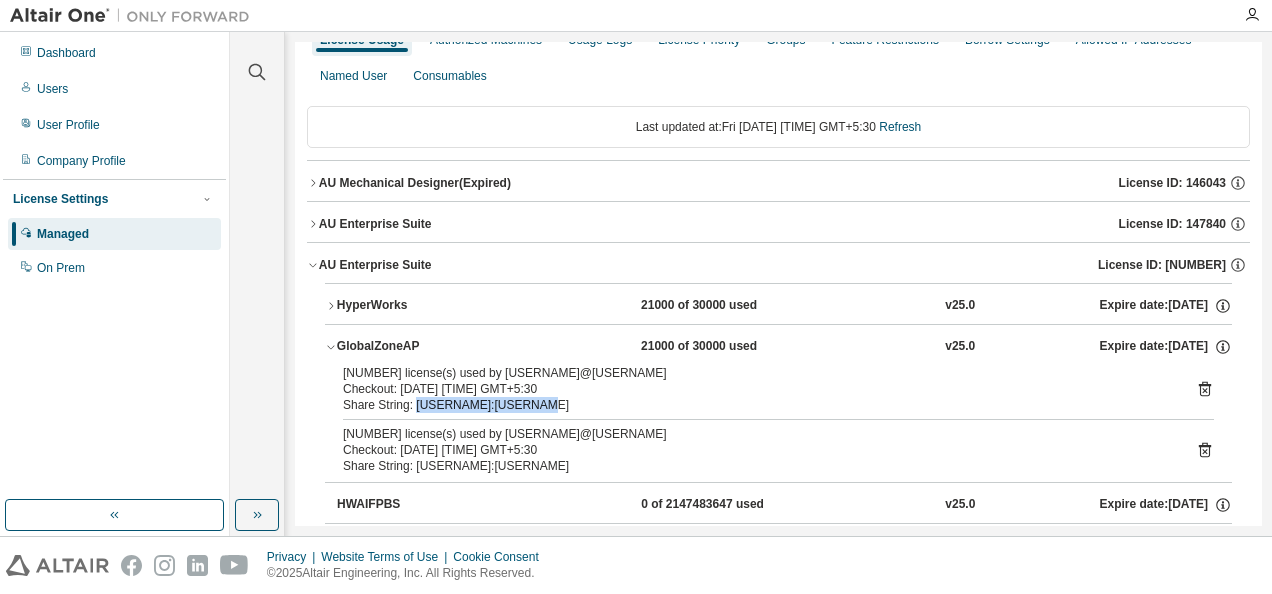 scroll, scrollTop: 0, scrollLeft: 0, axis: both 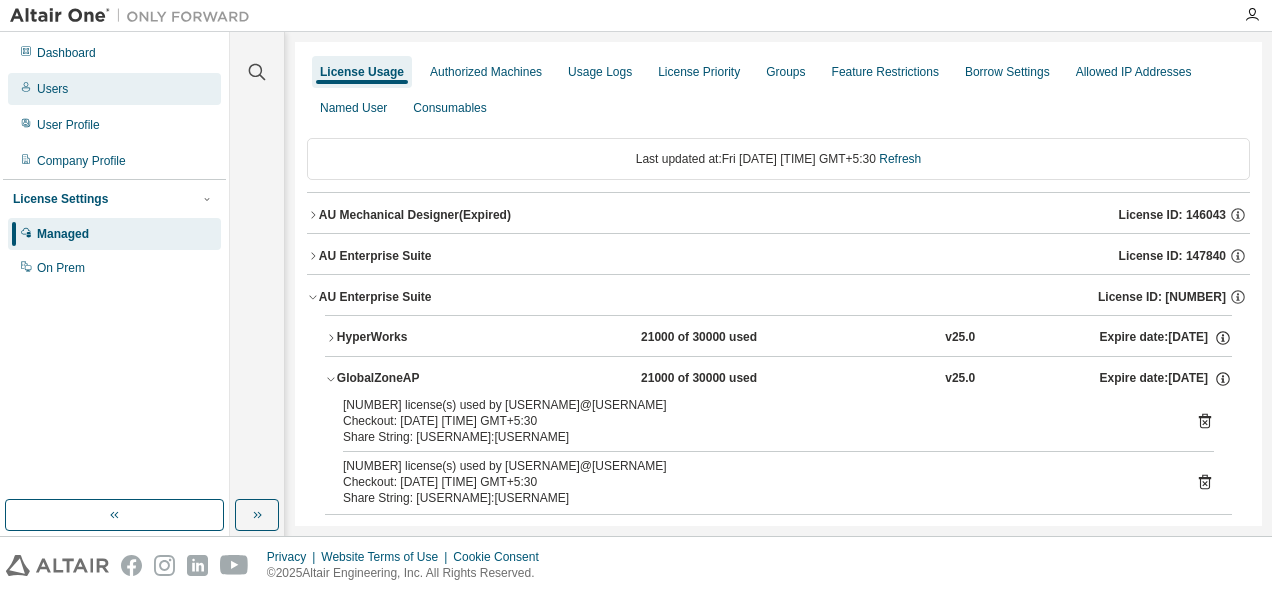 click on "Users" at bounding box center (114, 89) 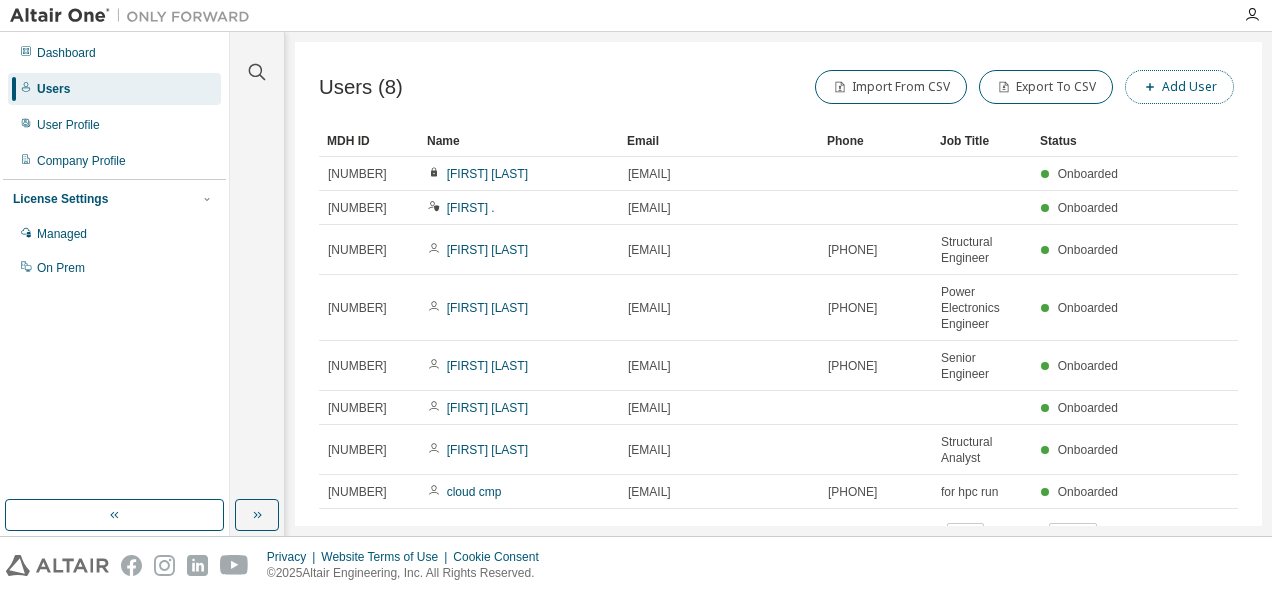 click on "Add User" at bounding box center (1179, 87) 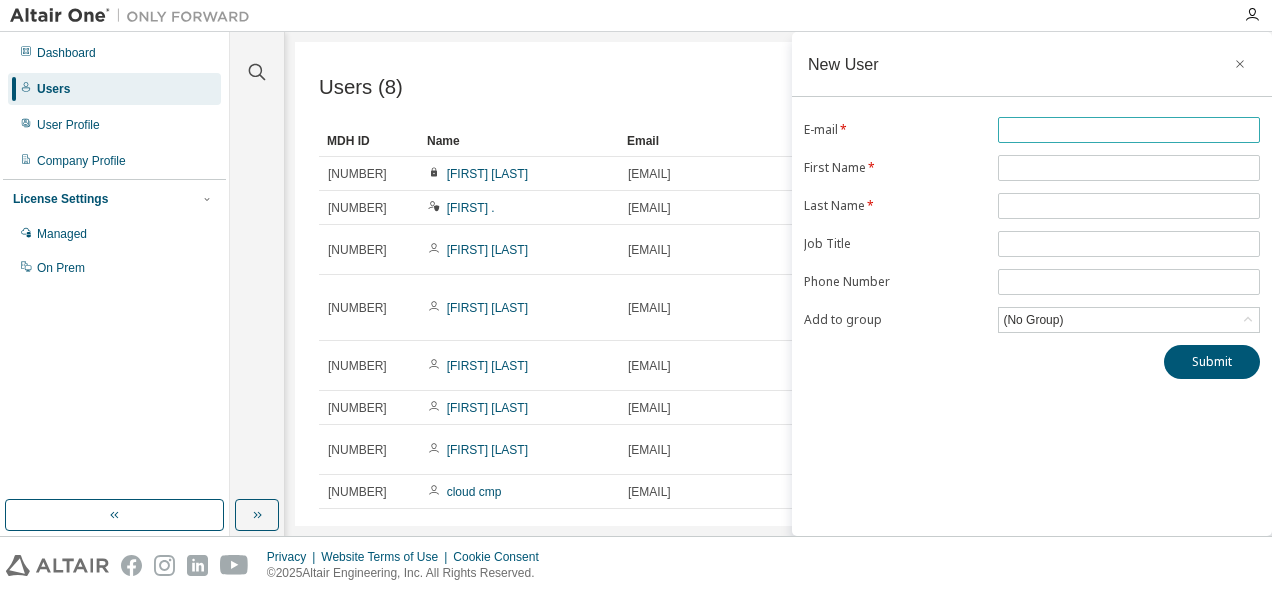 click at bounding box center [1129, 130] 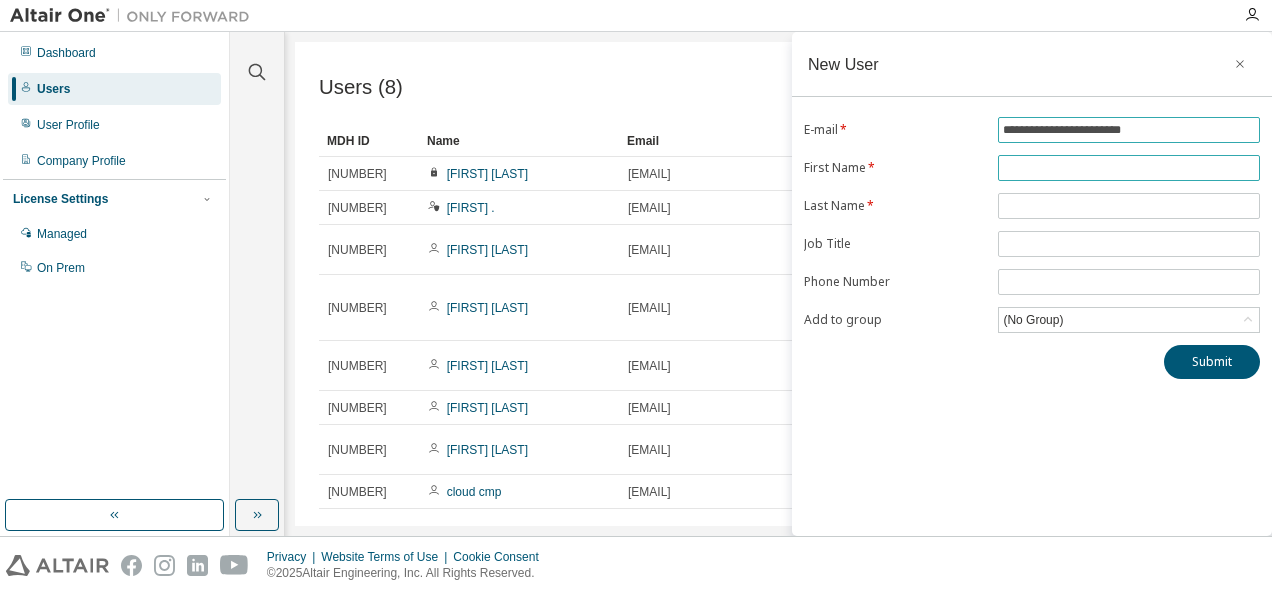 type on "**********" 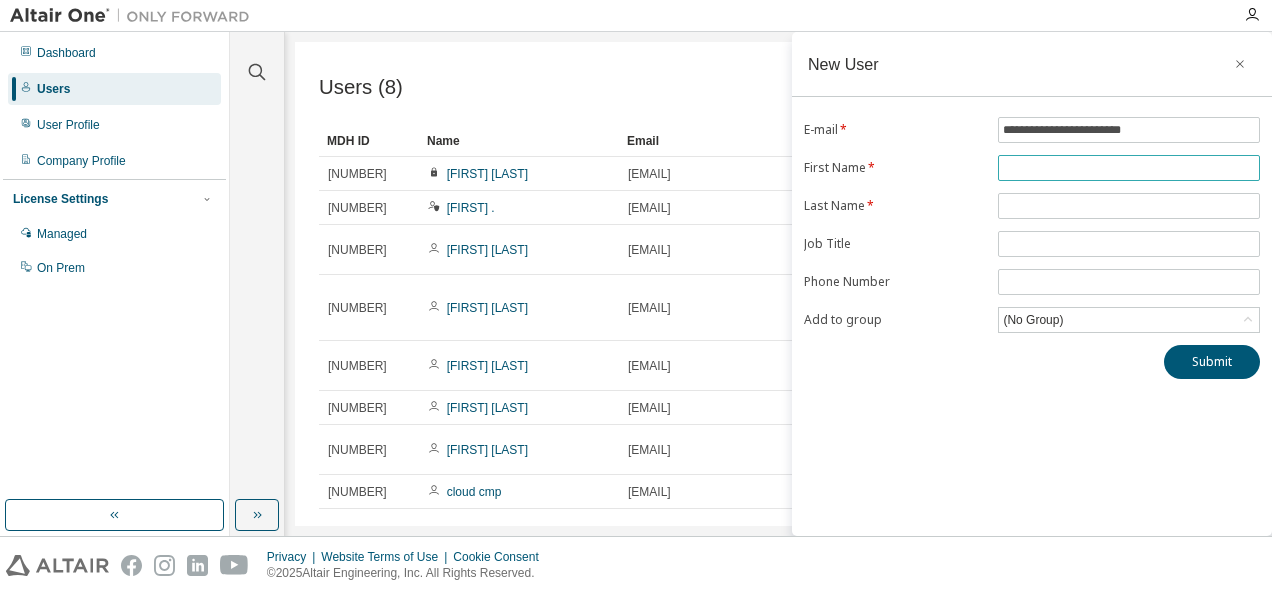 click at bounding box center [1129, 168] 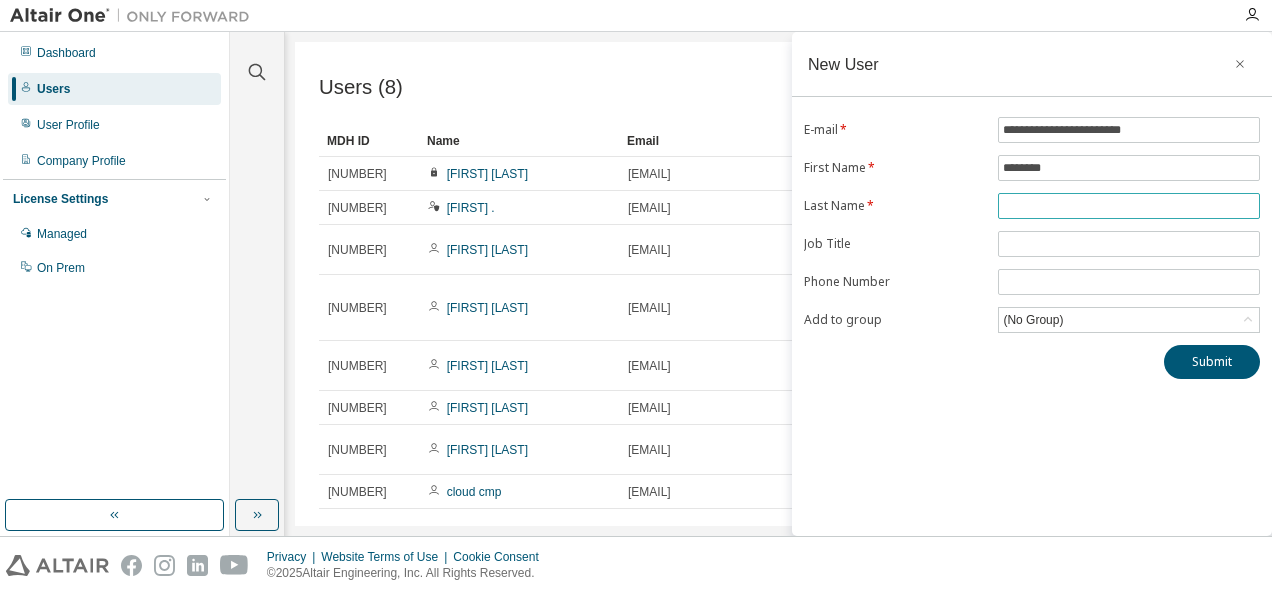 click at bounding box center [1129, 206] 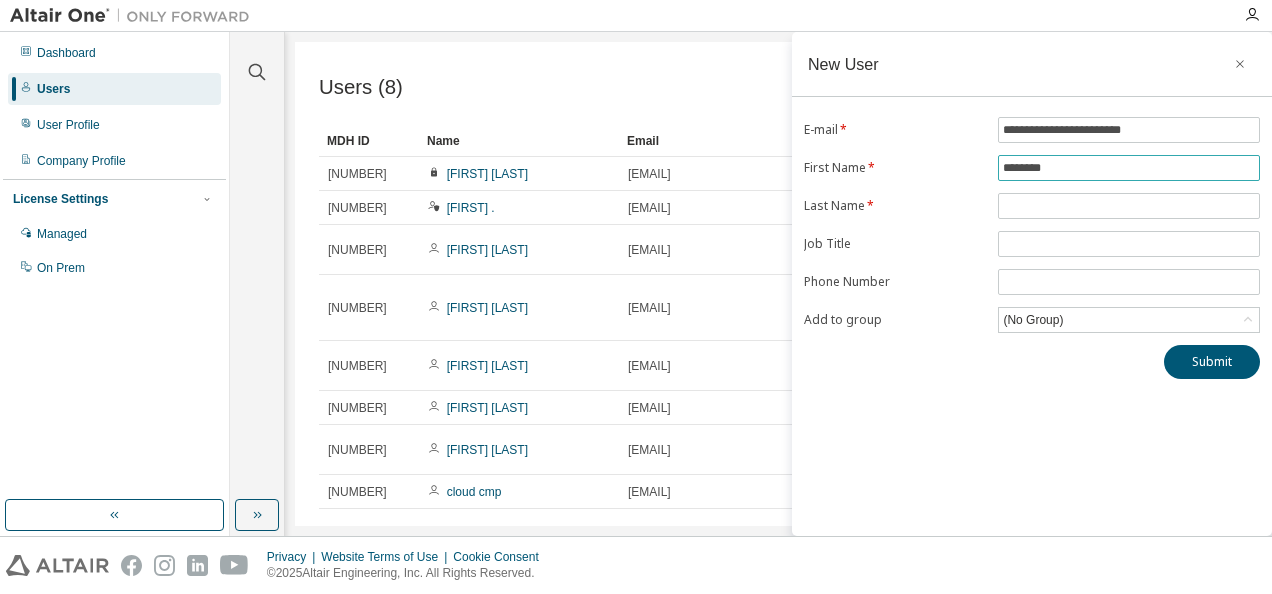 click on "**********" at bounding box center (1032, 248) 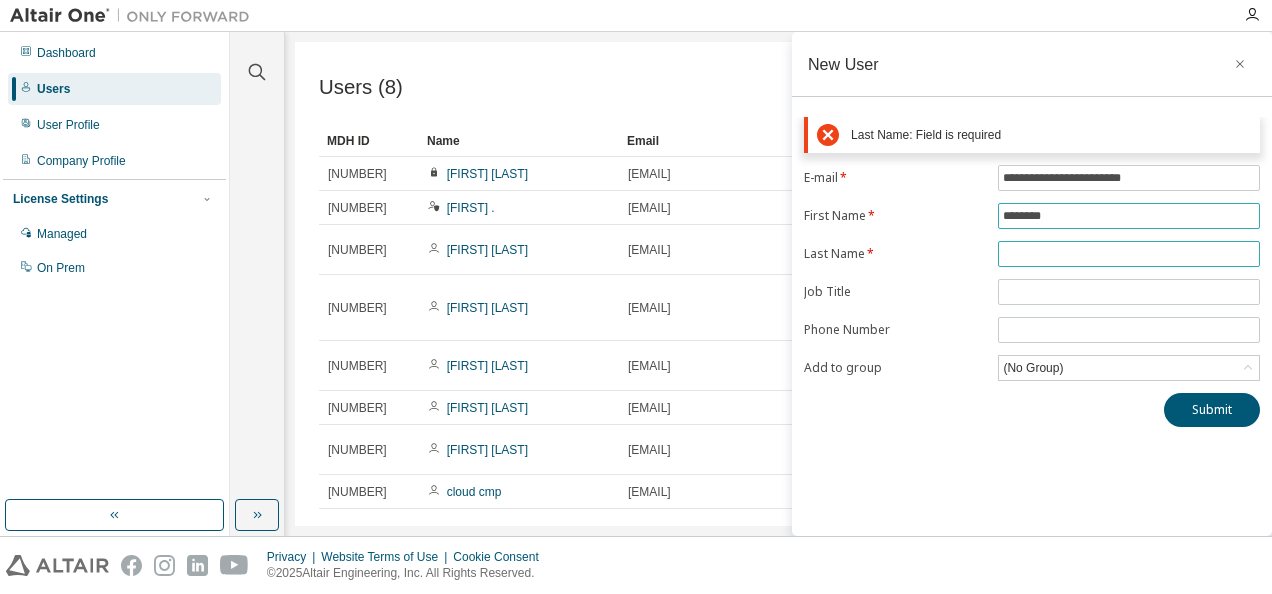 type on "********" 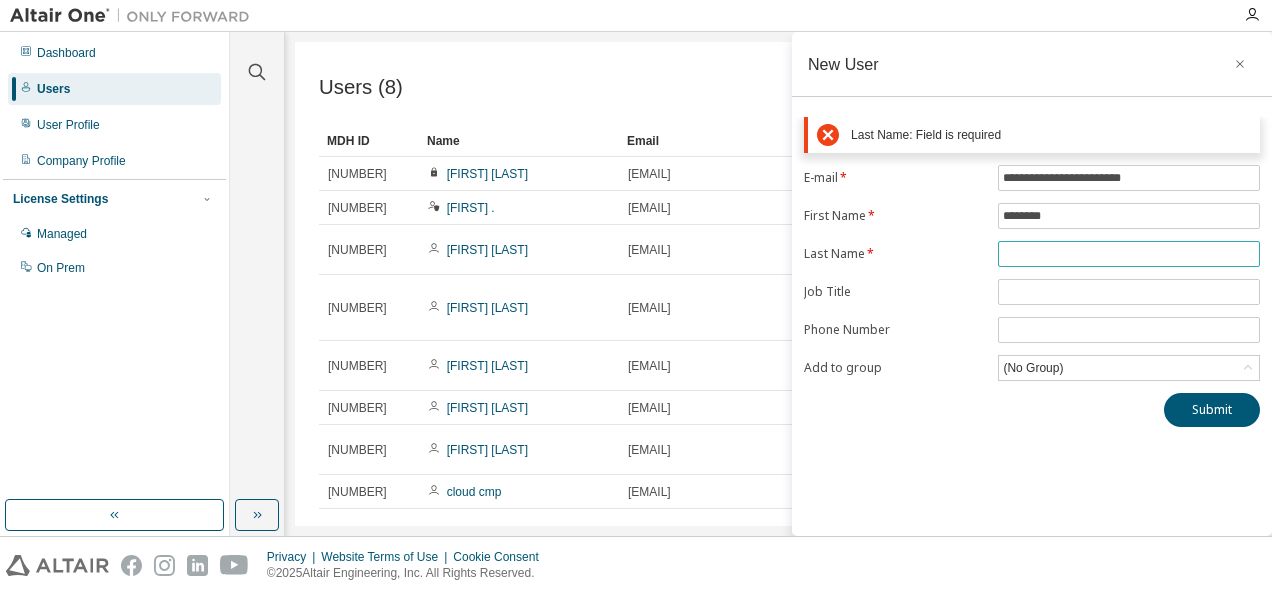 click at bounding box center (1129, 254) 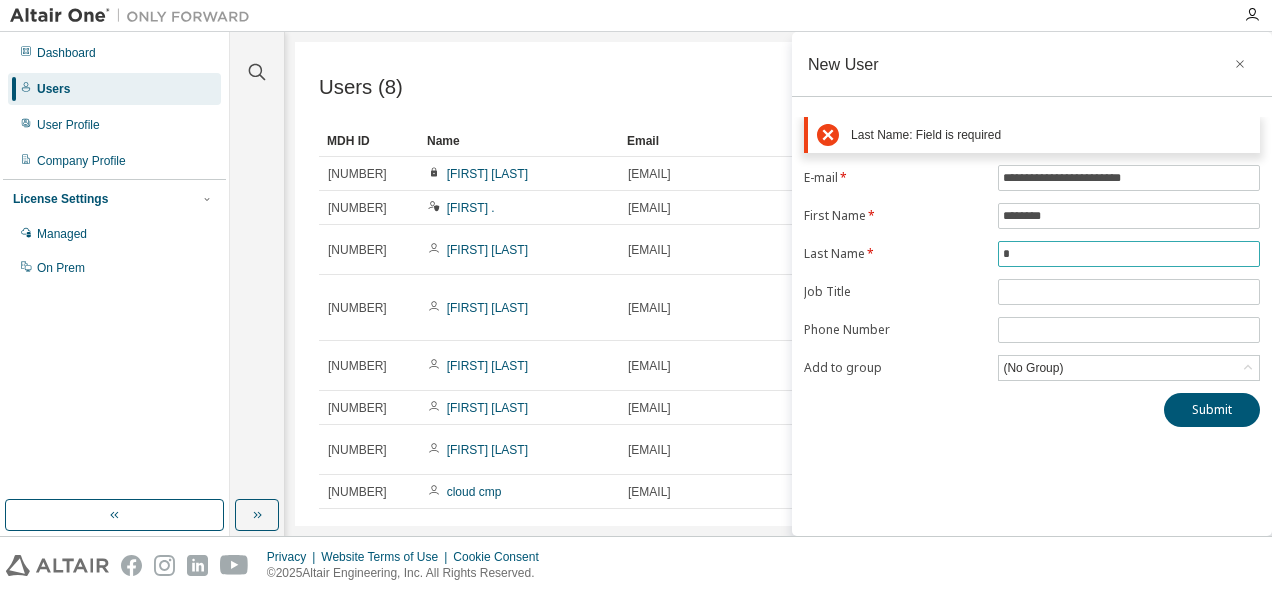 type on "*" 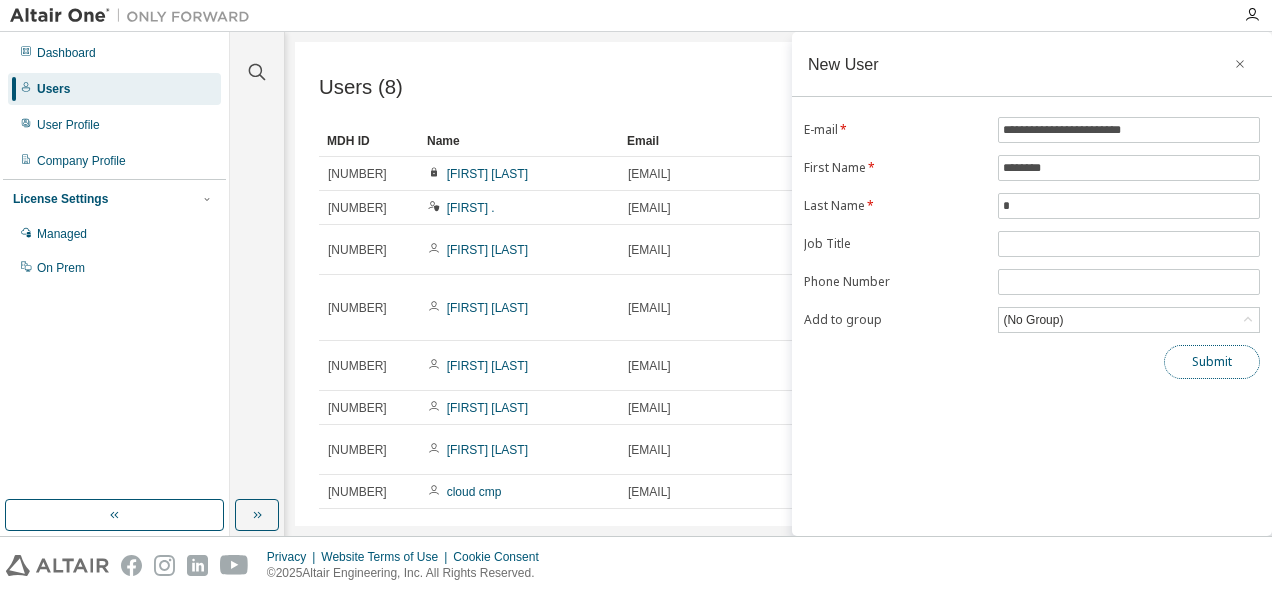 click on "Submit" at bounding box center [1212, 362] 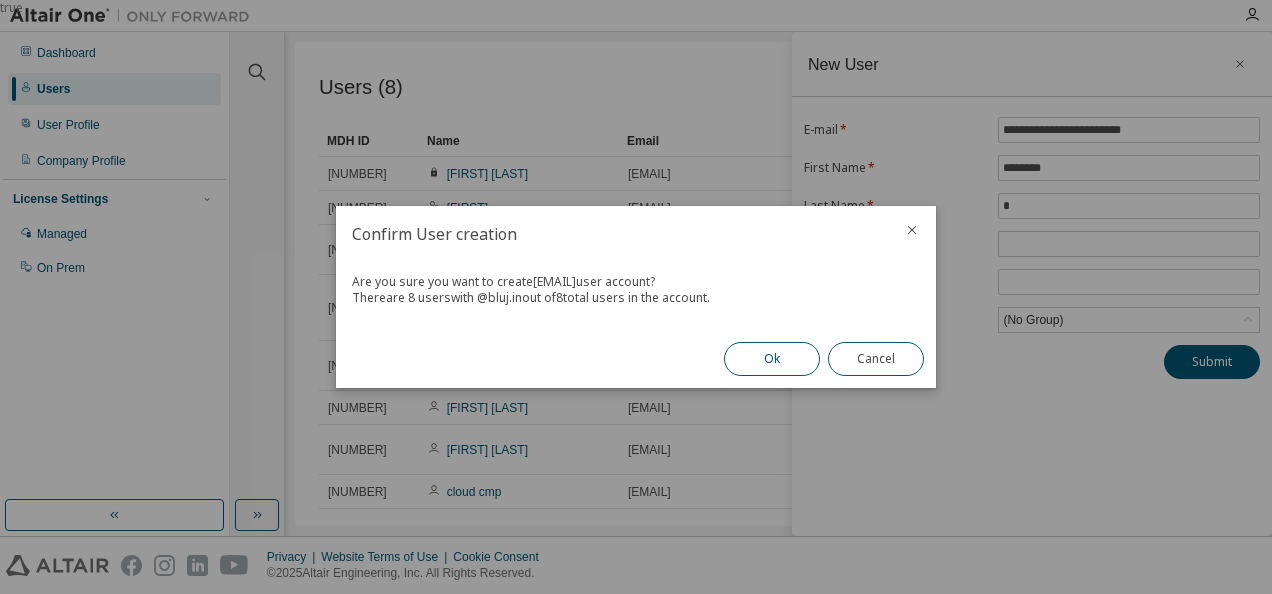 click on "Ok" at bounding box center [772, 359] 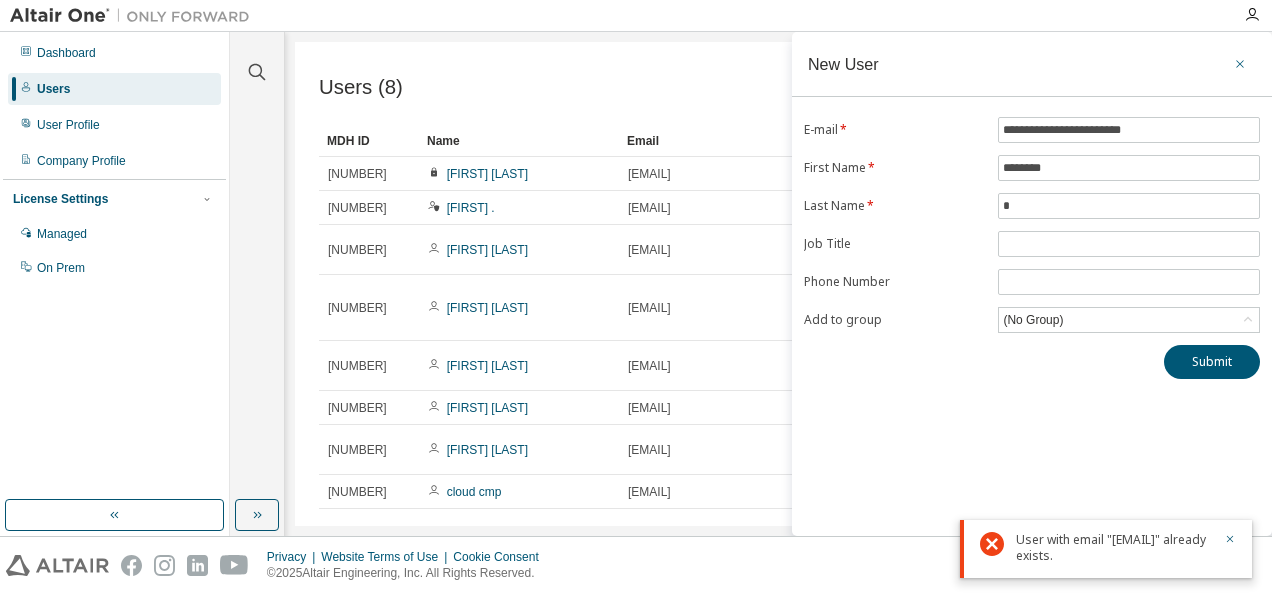 click 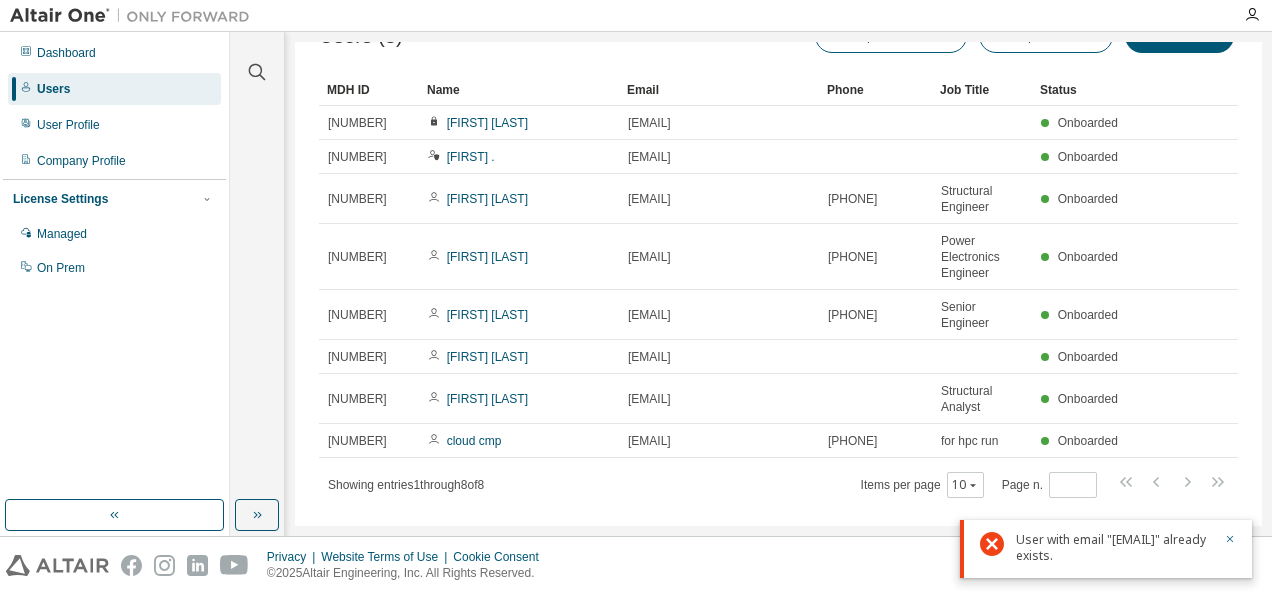 scroll, scrollTop: 0, scrollLeft: 0, axis: both 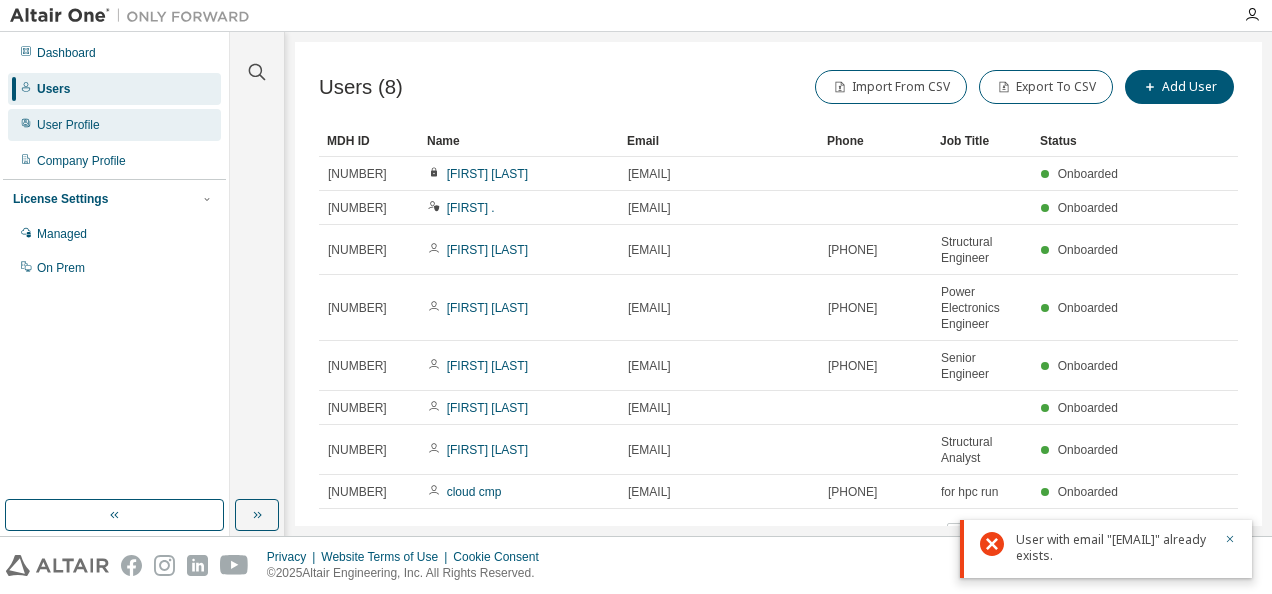 click on "User Profile" at bounding box center (114, 125) 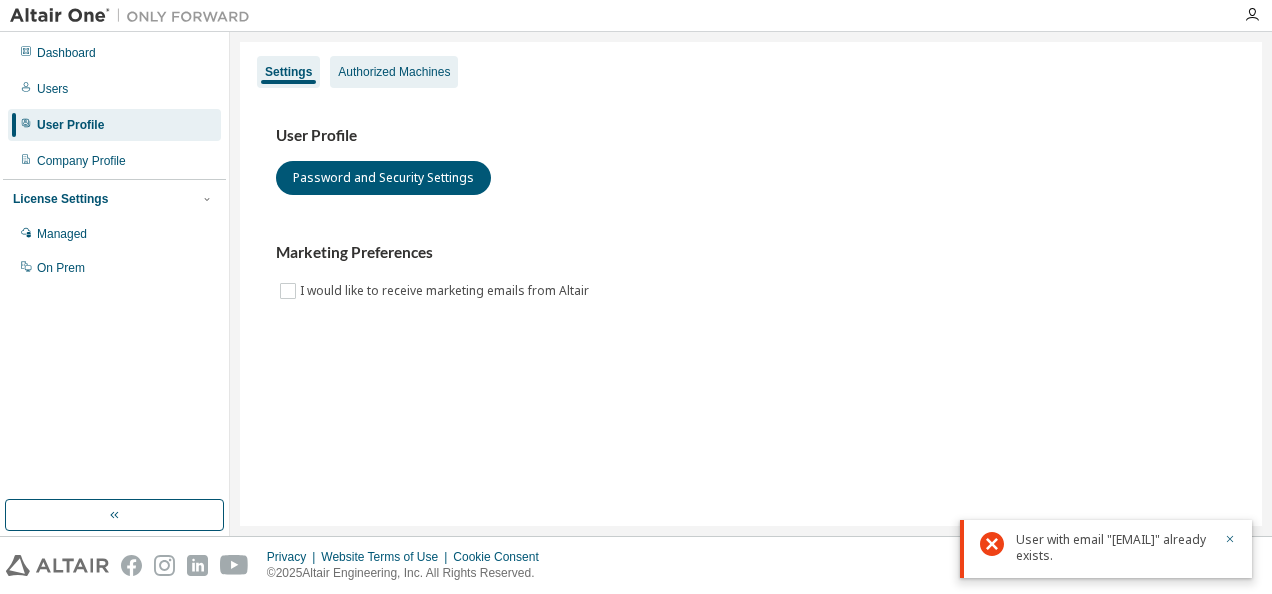 click on "Authorized Machines" at bounding box center (394, 72) 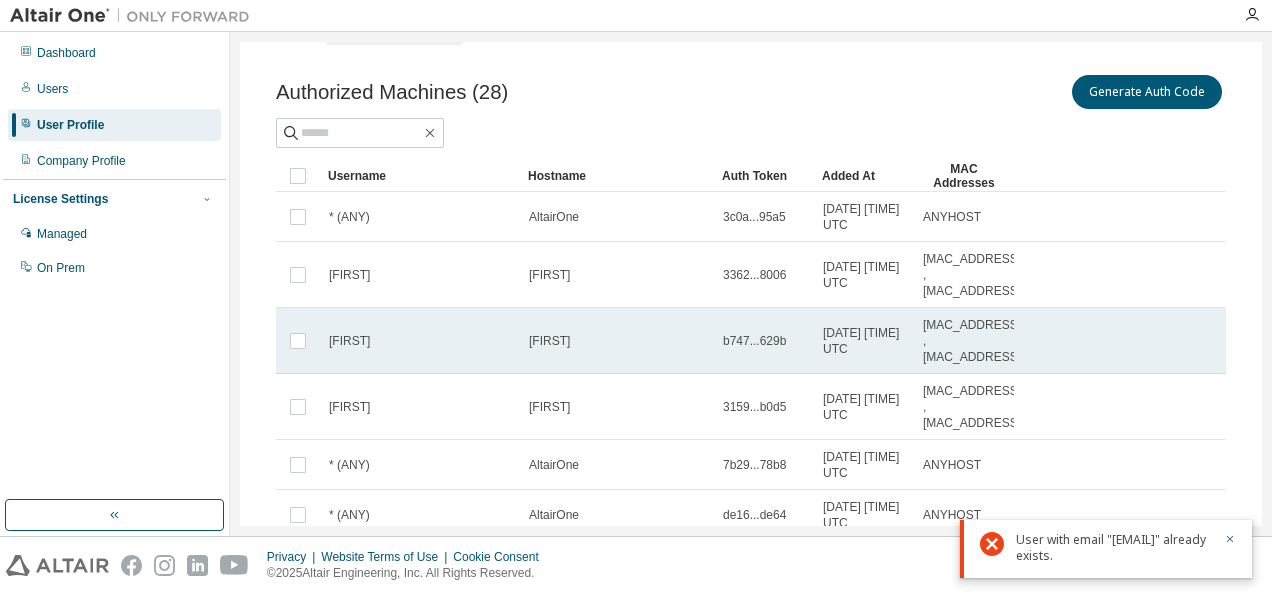 scroll, scrollTop: 42, scrollLeft: 0, axis: vertical 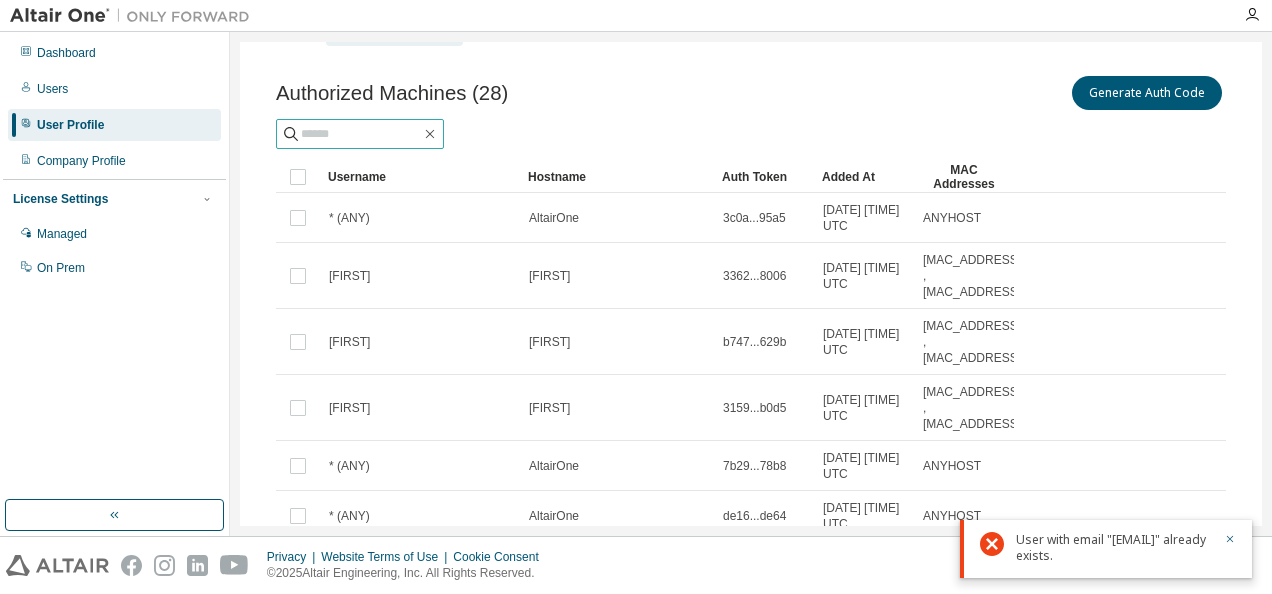 click at bounding box center (361, 134) 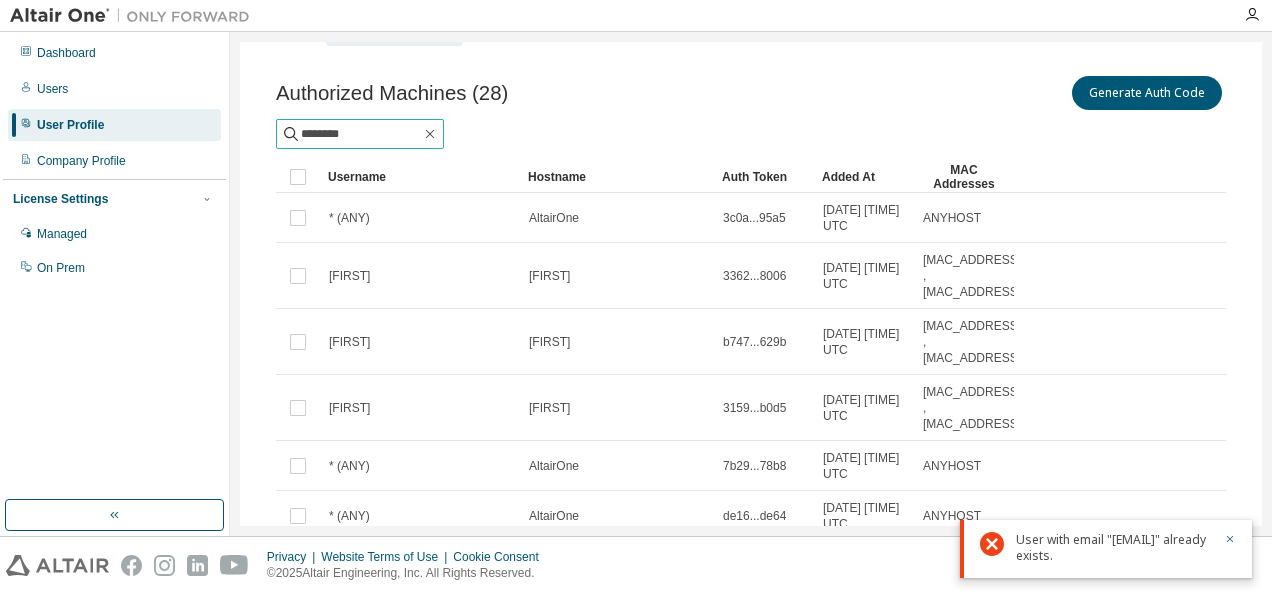 type on "********" 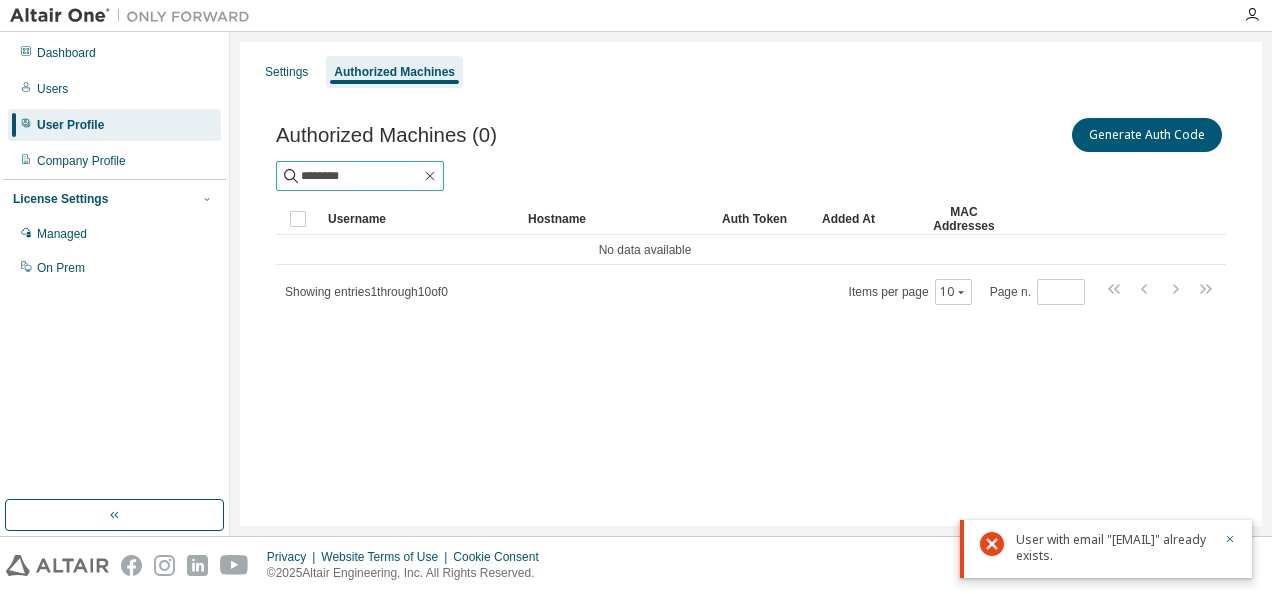 scroll, scrollTop: 0, scrollLeft: 0, axis: both 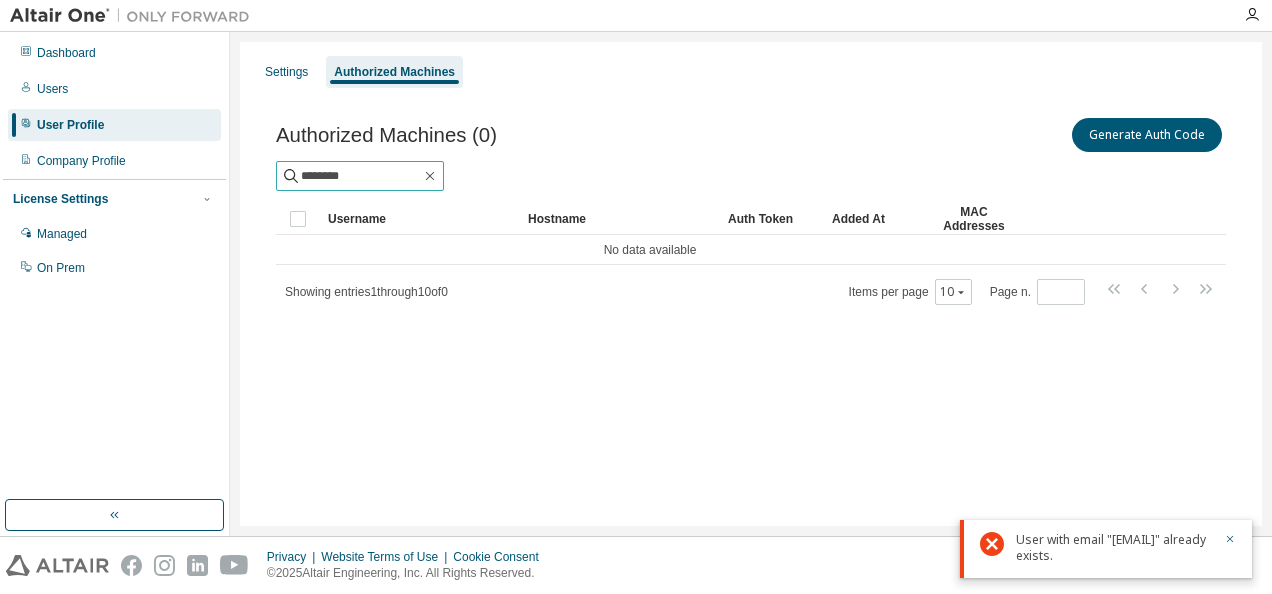 click on "********" at bounding box center [360, 176] 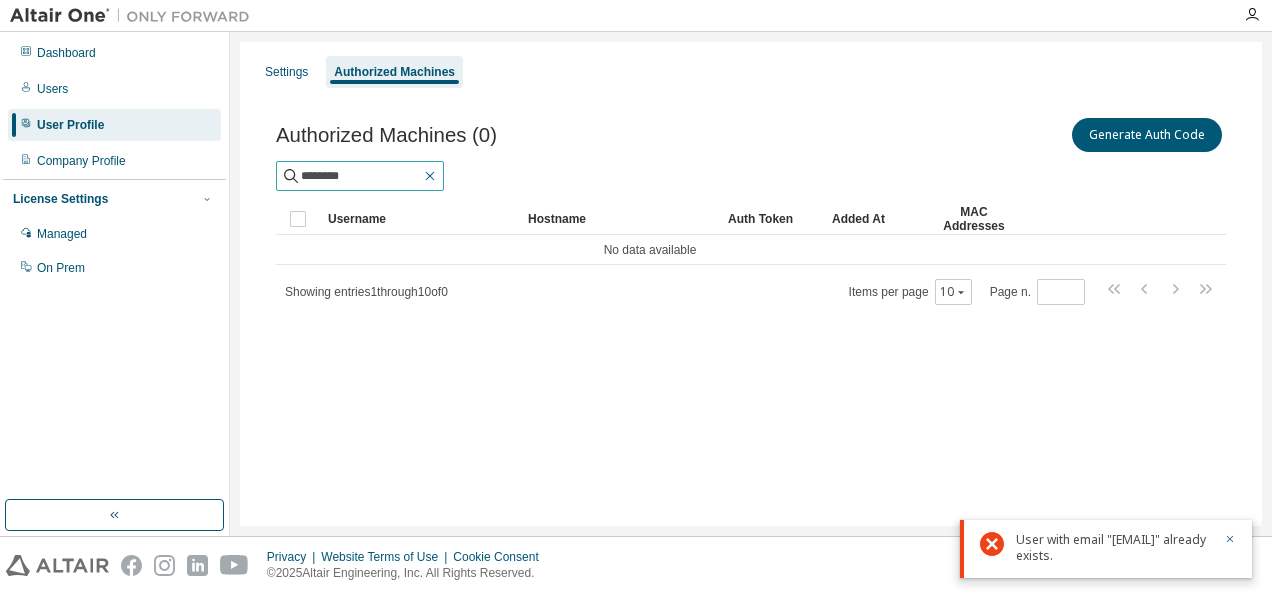 click 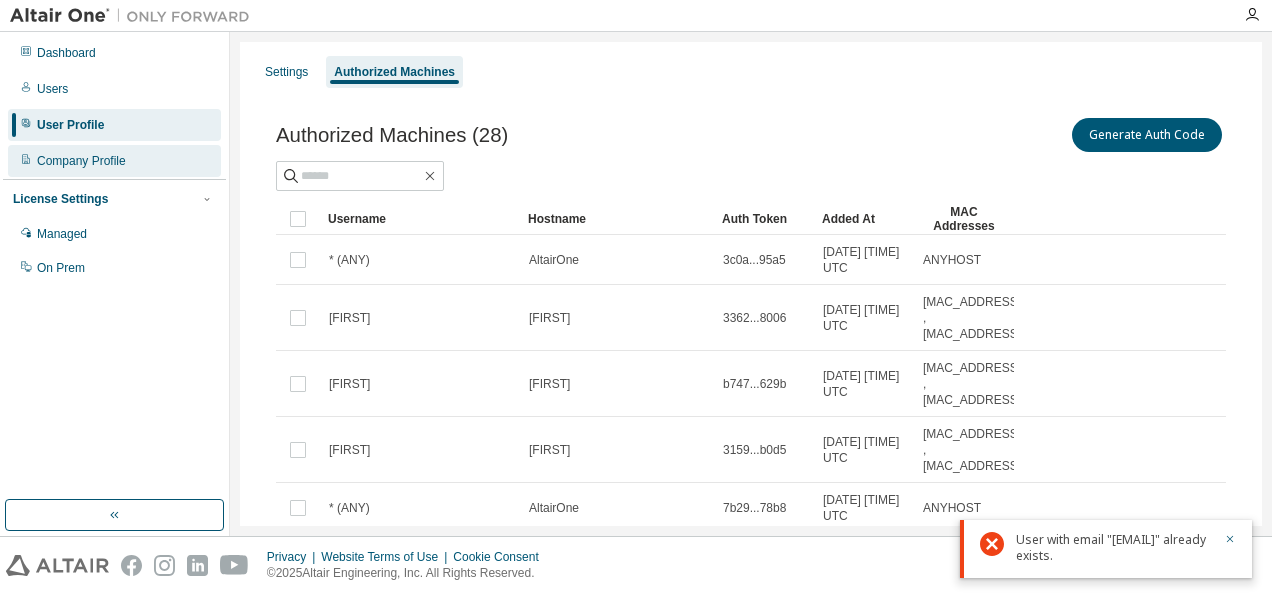 click on "Company Profile" at bounding box center [114, 161] 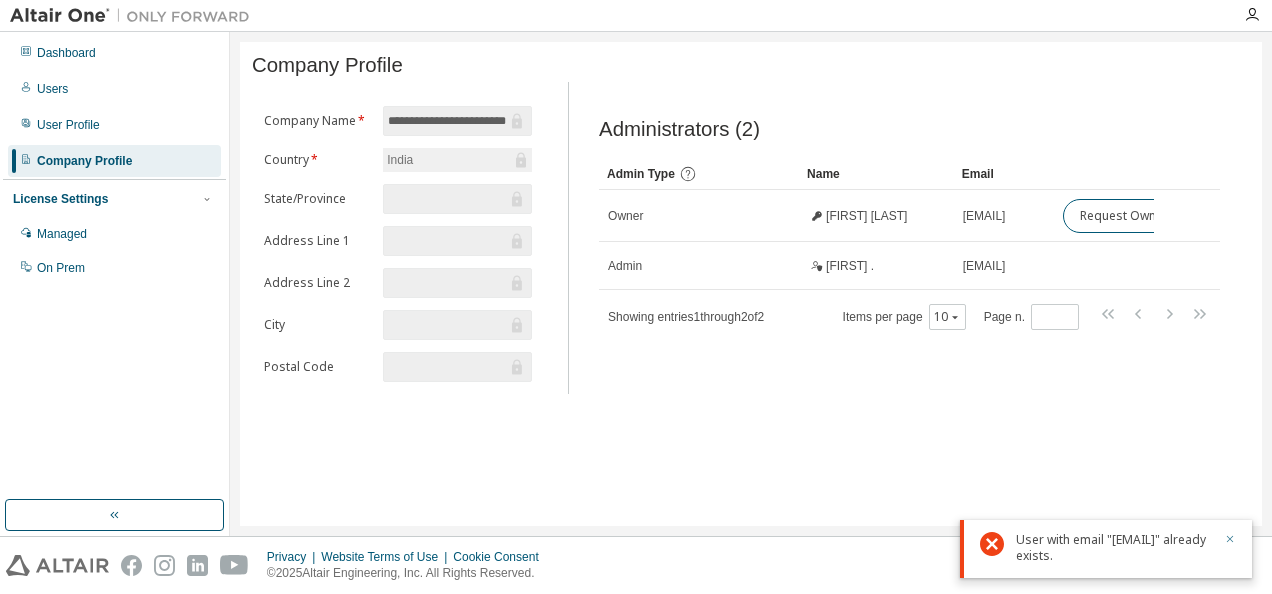 click 